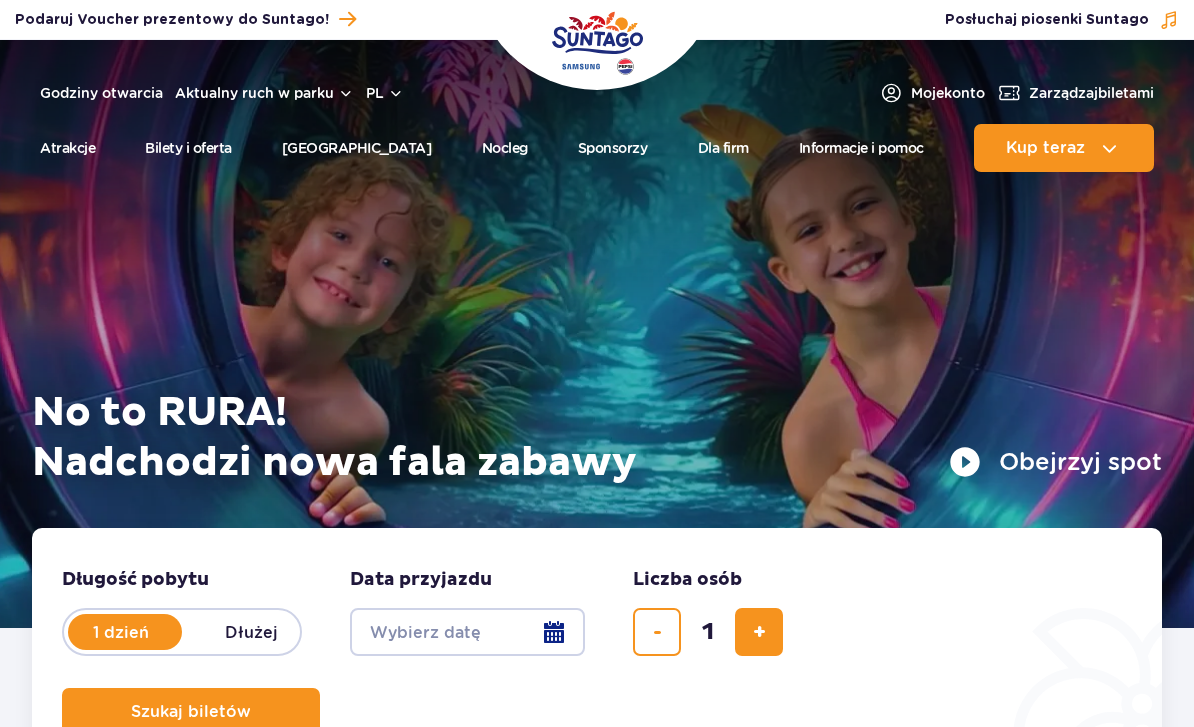 scroll, scrollTop: 0, scrollLeft: 0, axis: both 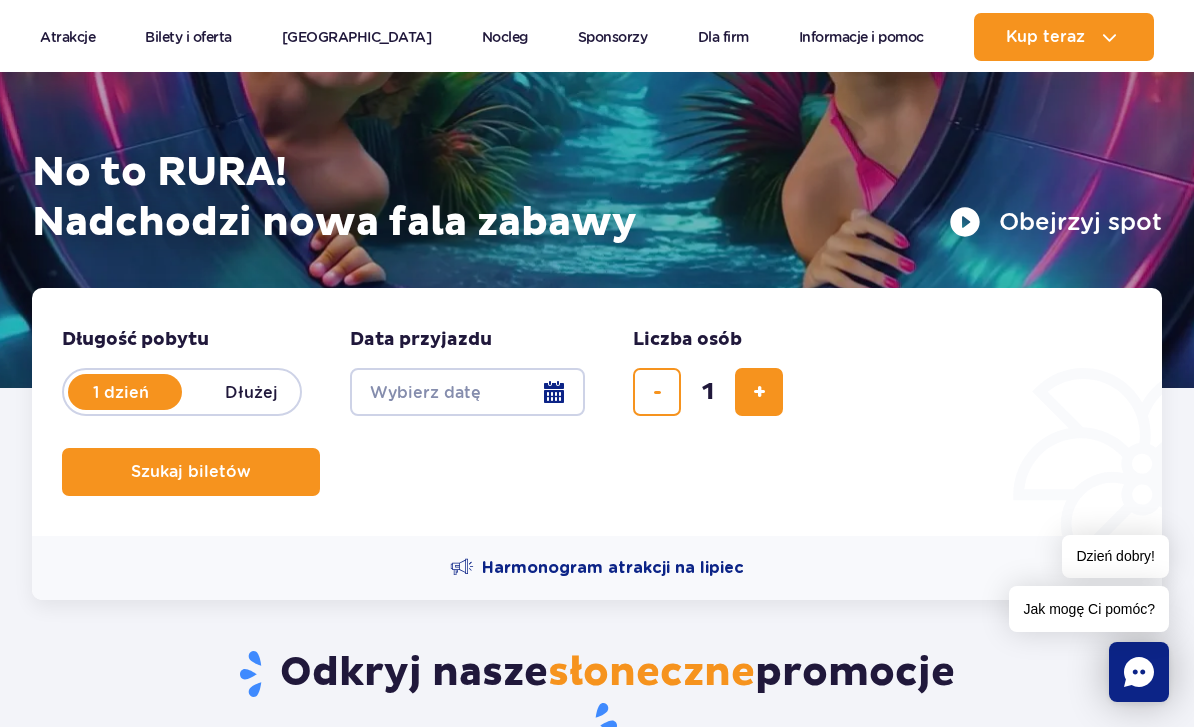 click on "Date from" at bounding box center [467, 392] 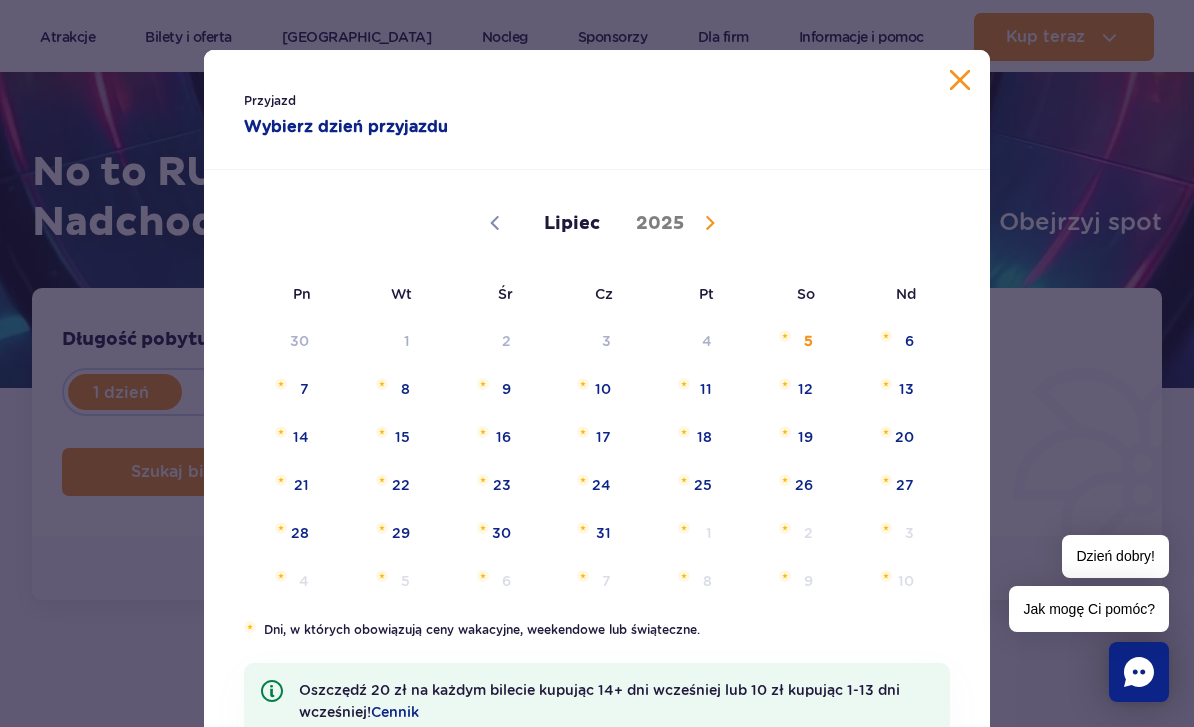 scroll, scrollTop: 239, scrollLeft: 0, axis: vertical 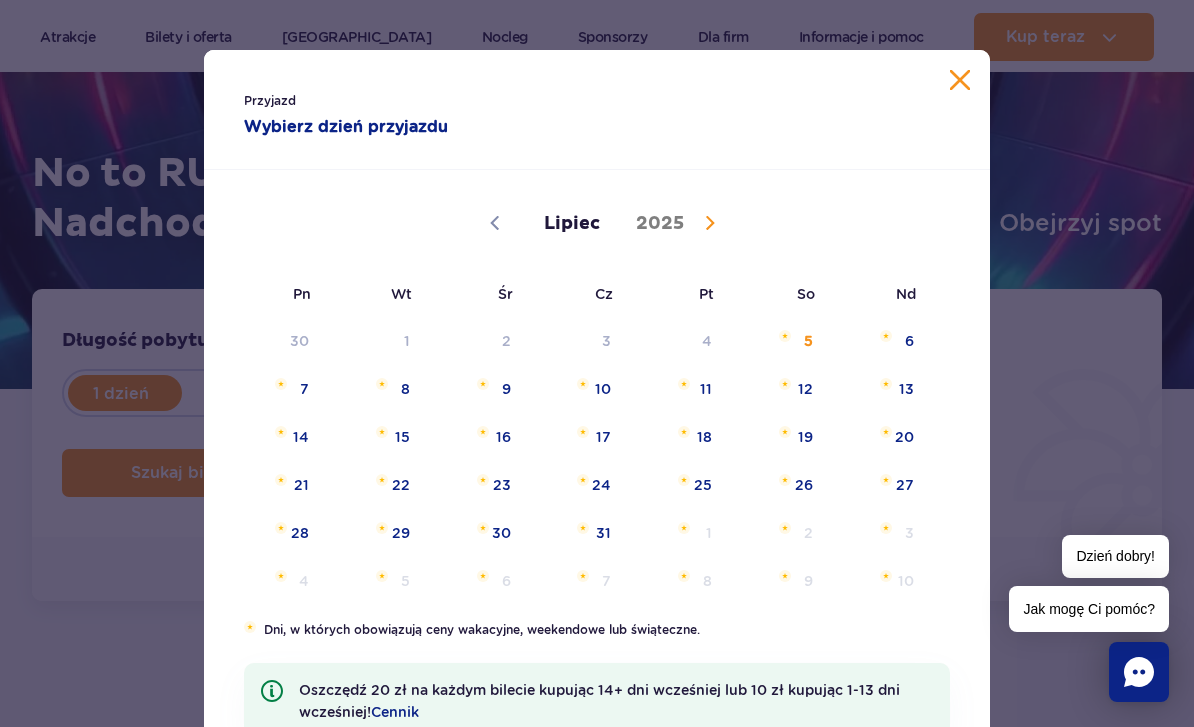 click 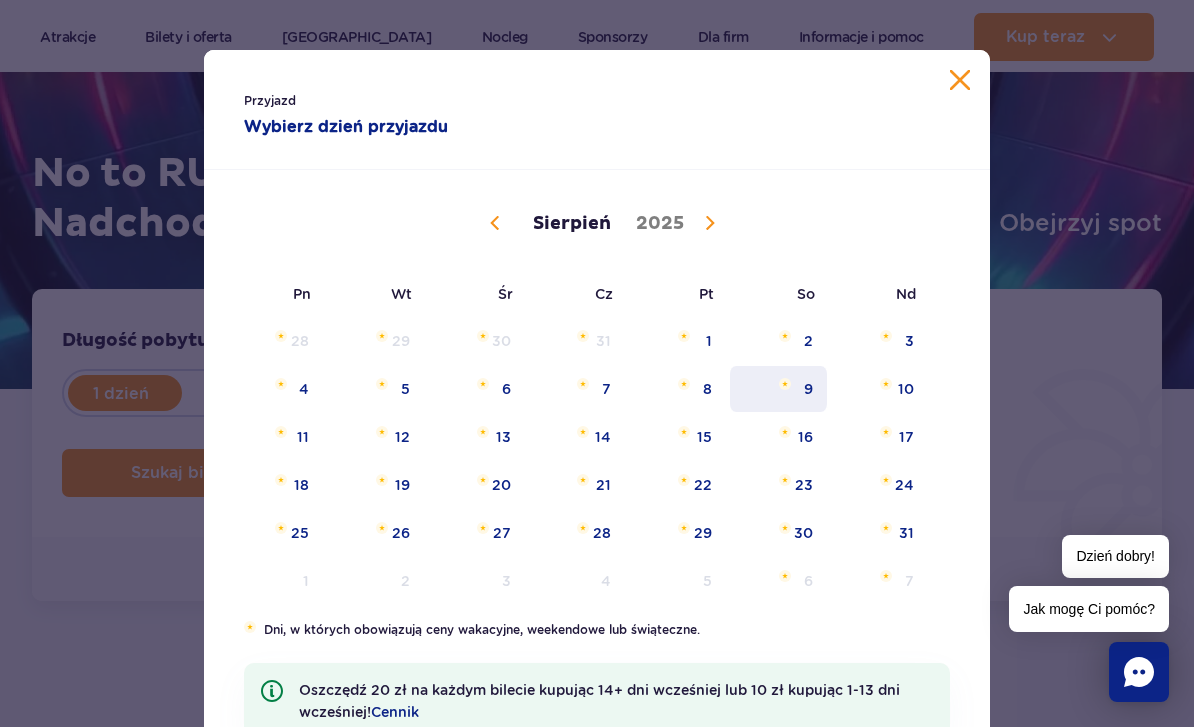 click on "9" at bounding box center (778, 389) 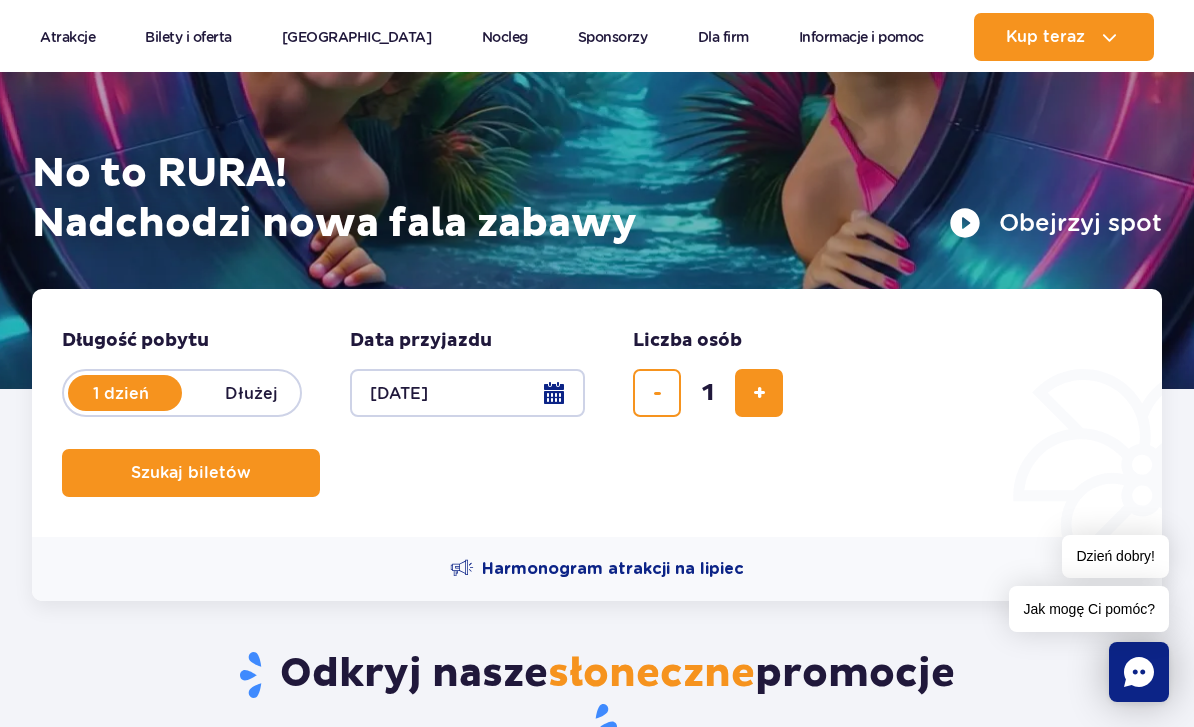 type on "09.08.25" 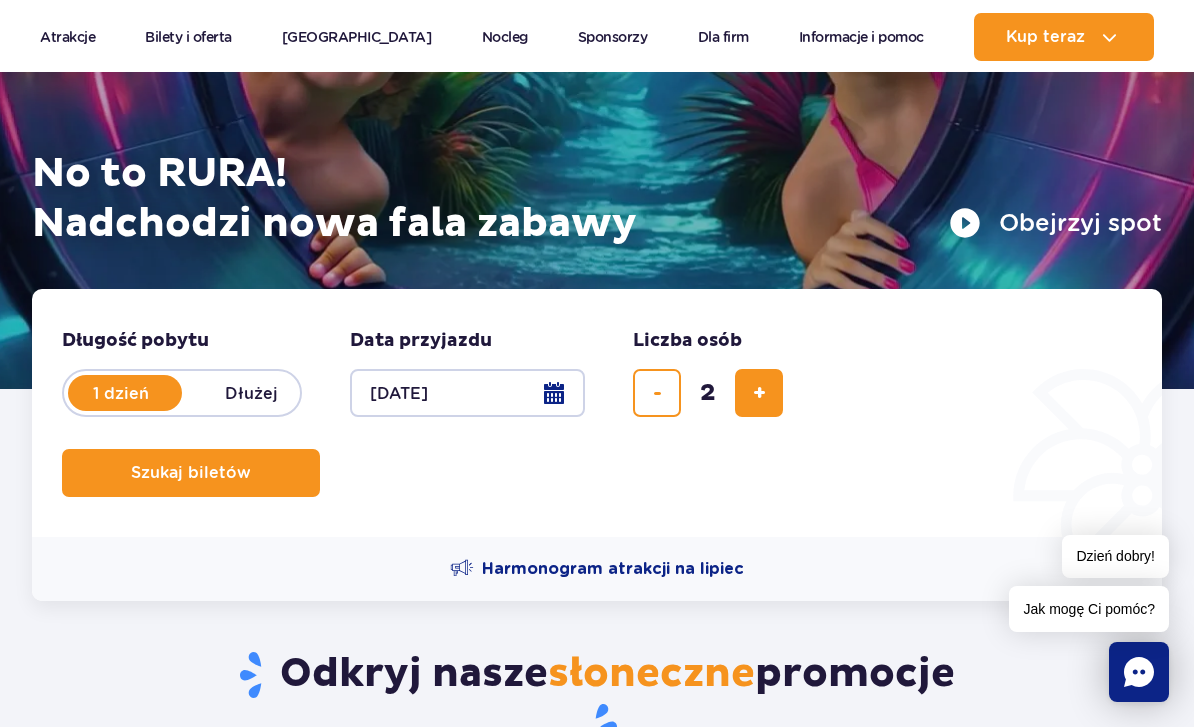 click at bounding box center [759, 393] 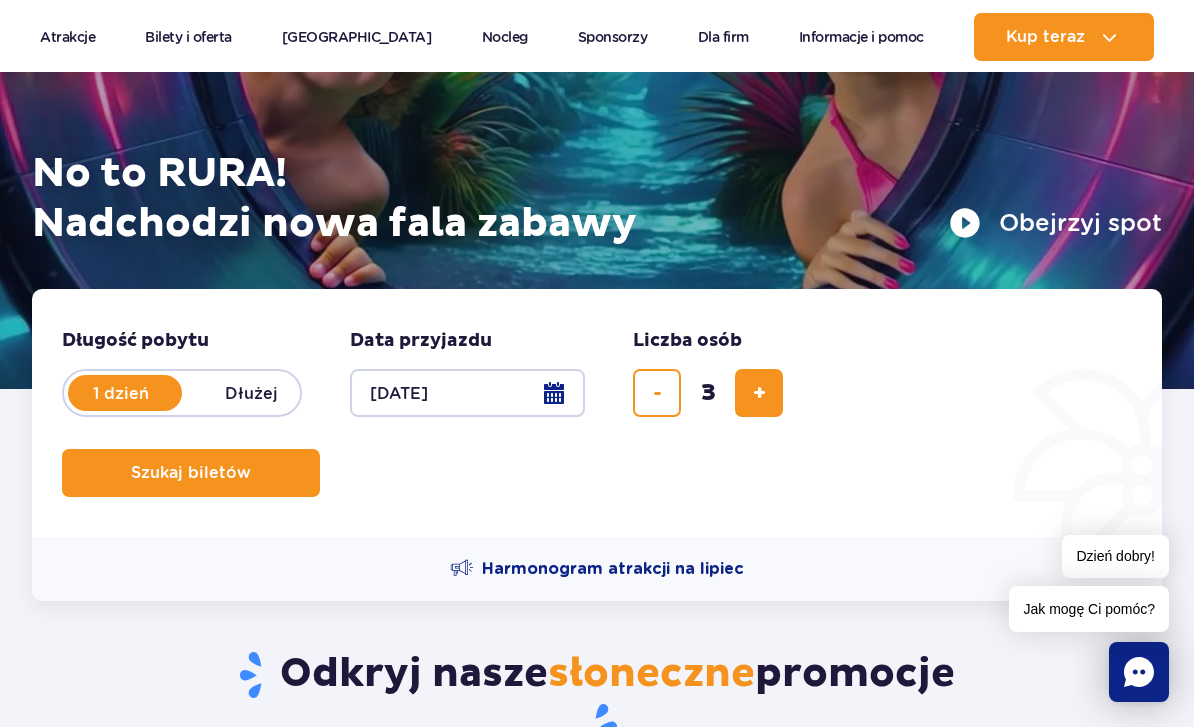 click at bounding box center [759, 393] 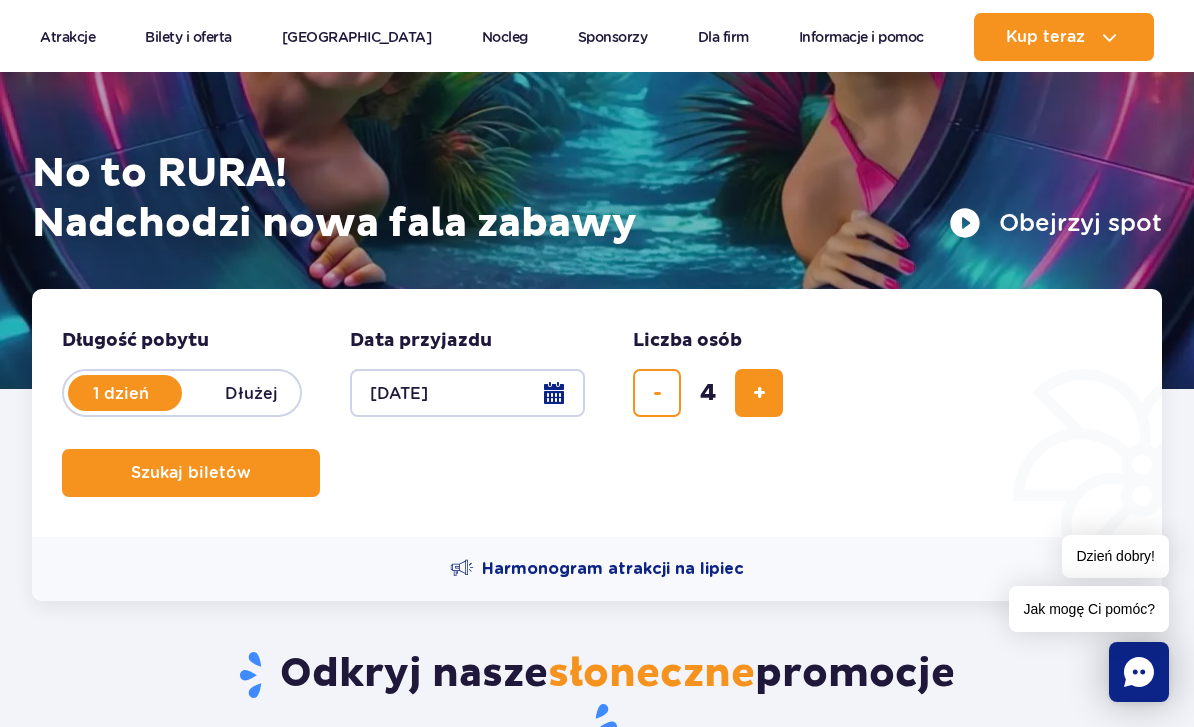 click on "Szukaj biletów" at bounding box center (191, 473) 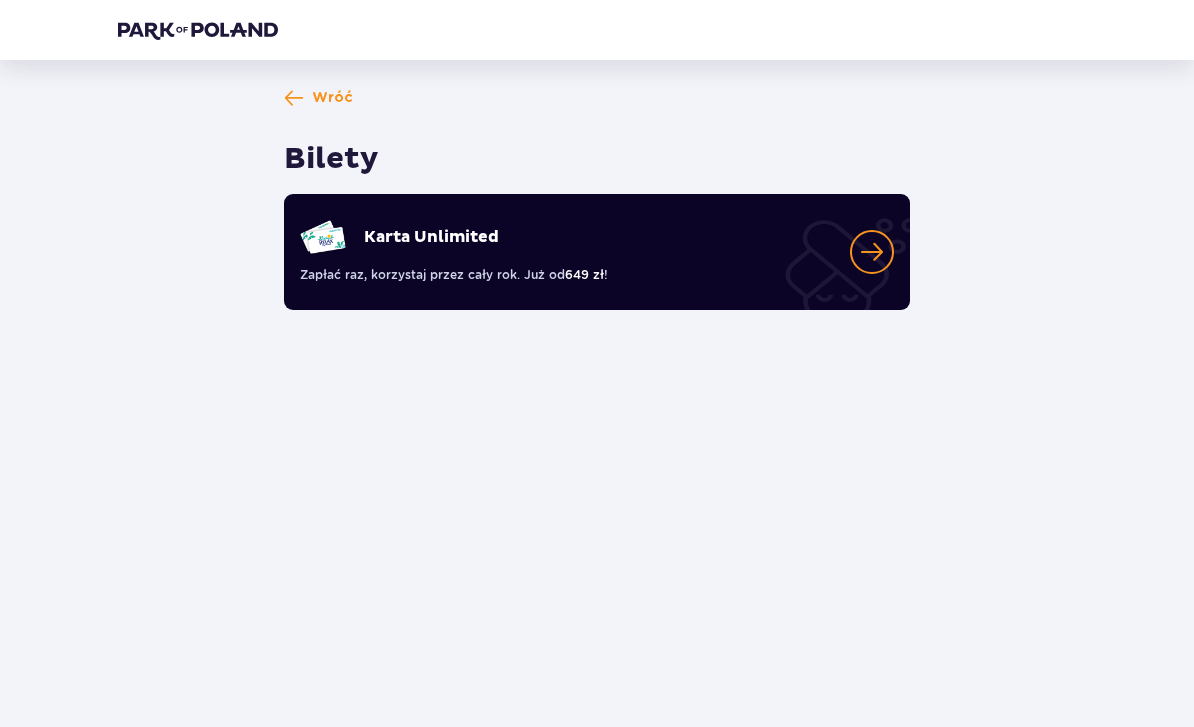 scroll, scrollTop: 91, scrollLeft: 0, axis: vertical 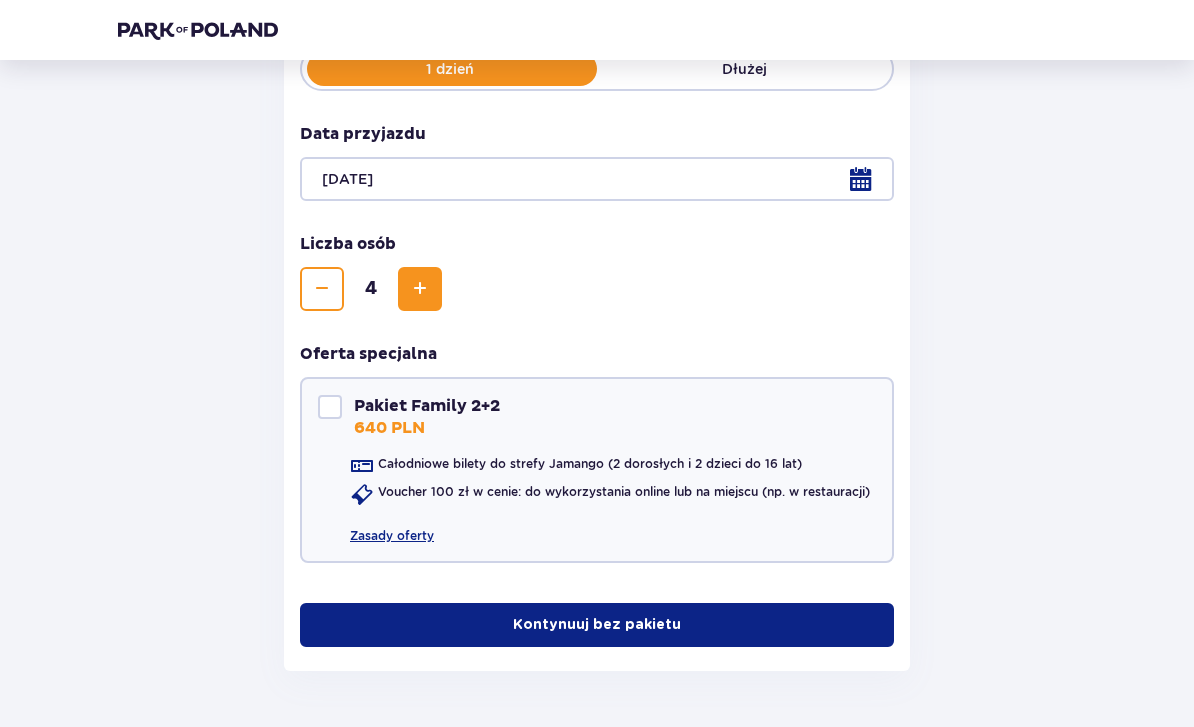 click on "Kontynuuj bez pakietu" at bounding box center (597, 625) 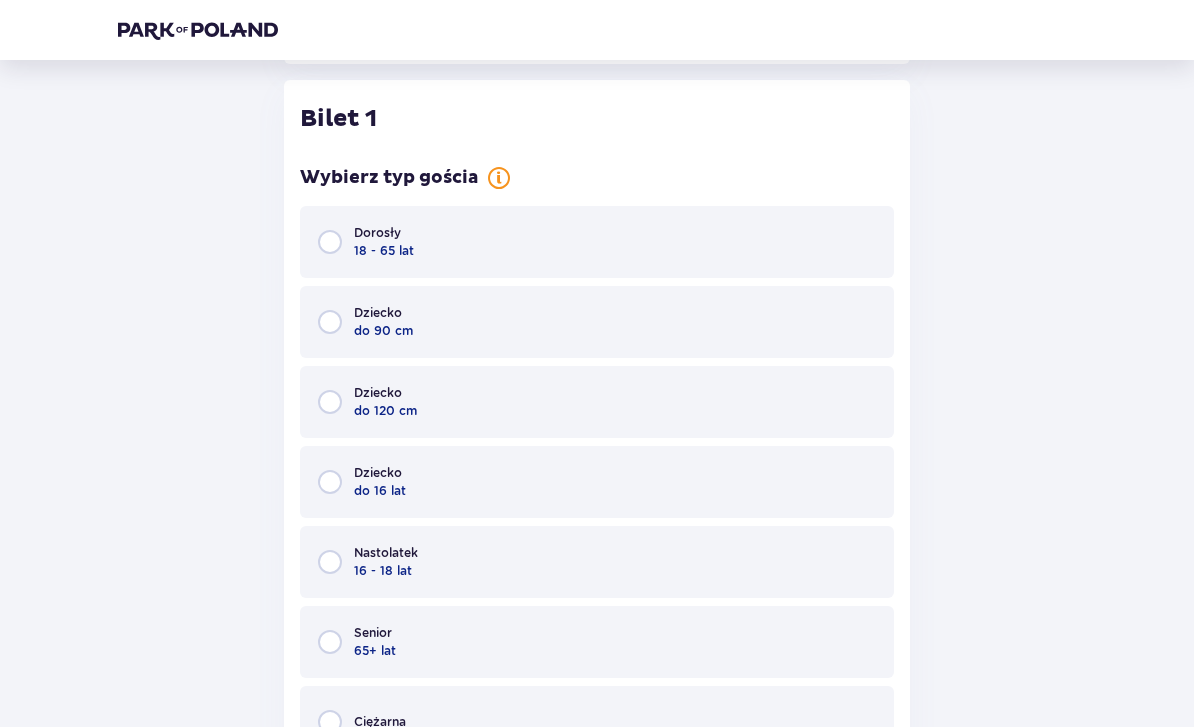 scroll, scrollTop: 1044, scrollLeft: 0, axis: vertical 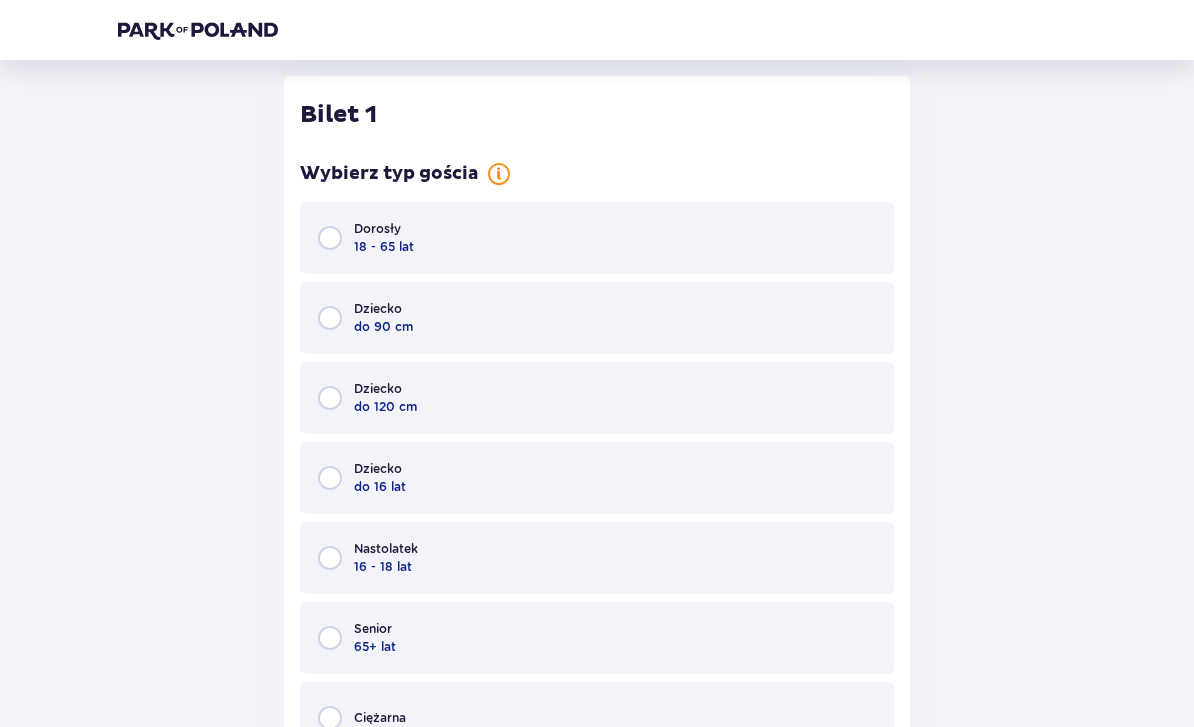 click at bounding box center [330, 478] 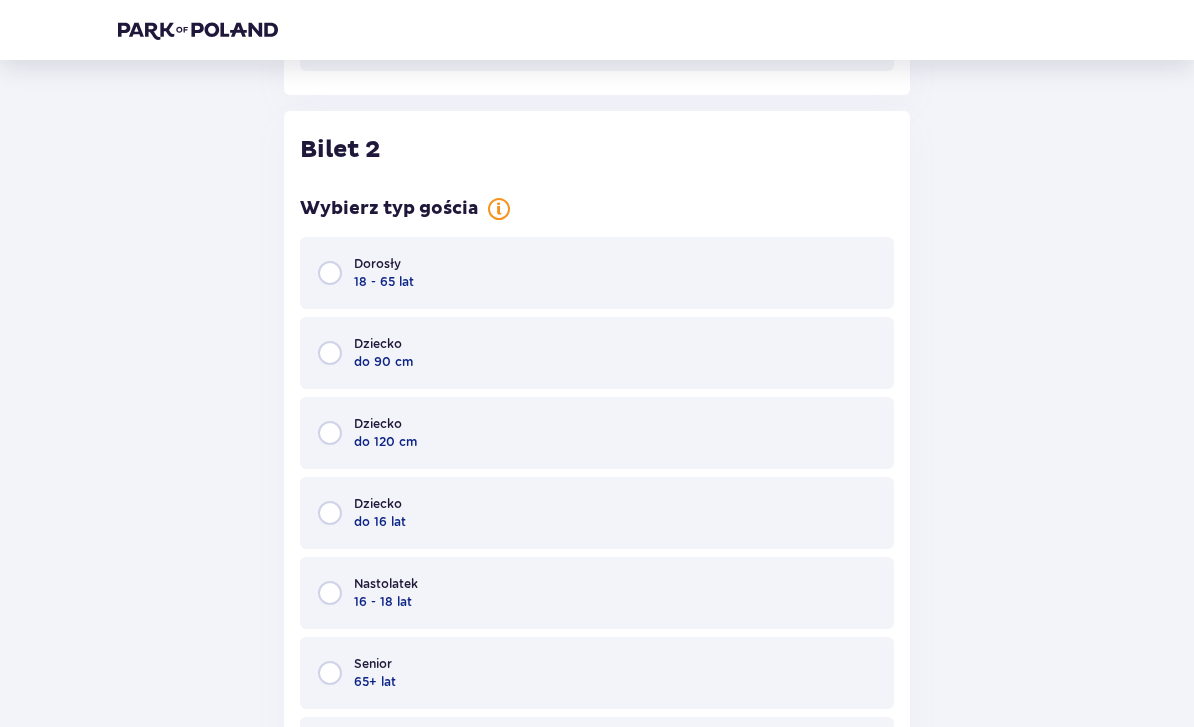 scroll, scrollTop: 1986, scrollLeft: 0, axis: vertical 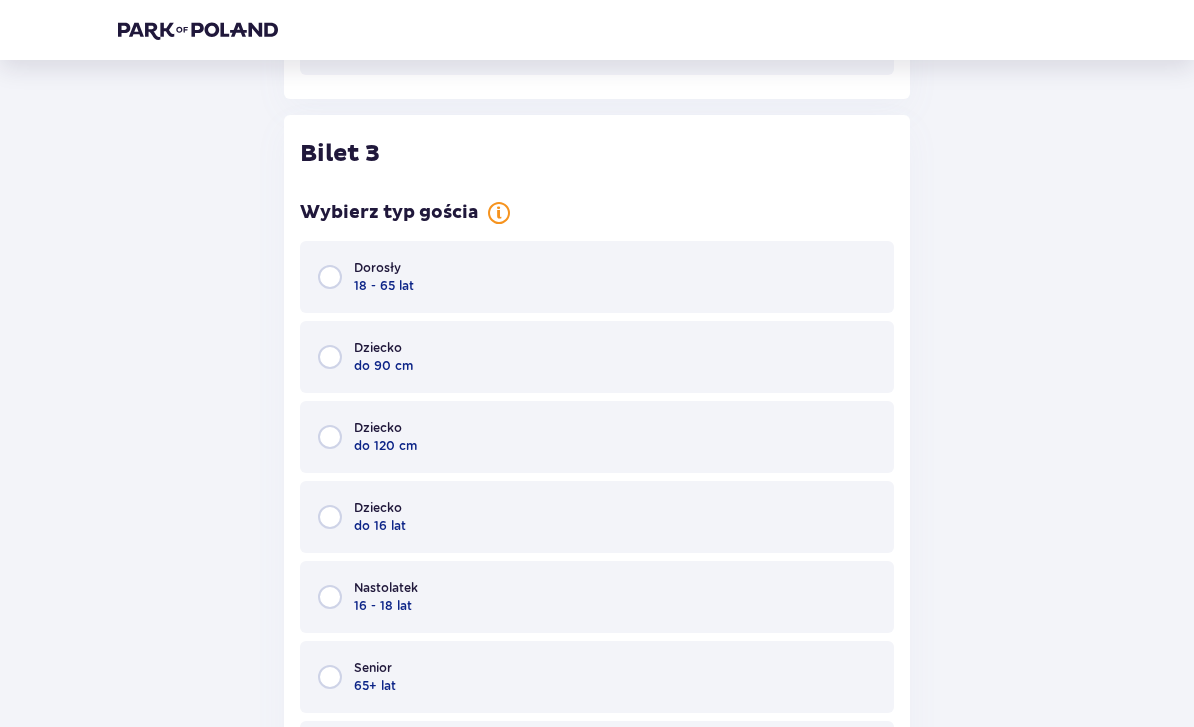 click on "Dziecko do 16 lat" at bounding box center (597, 517) 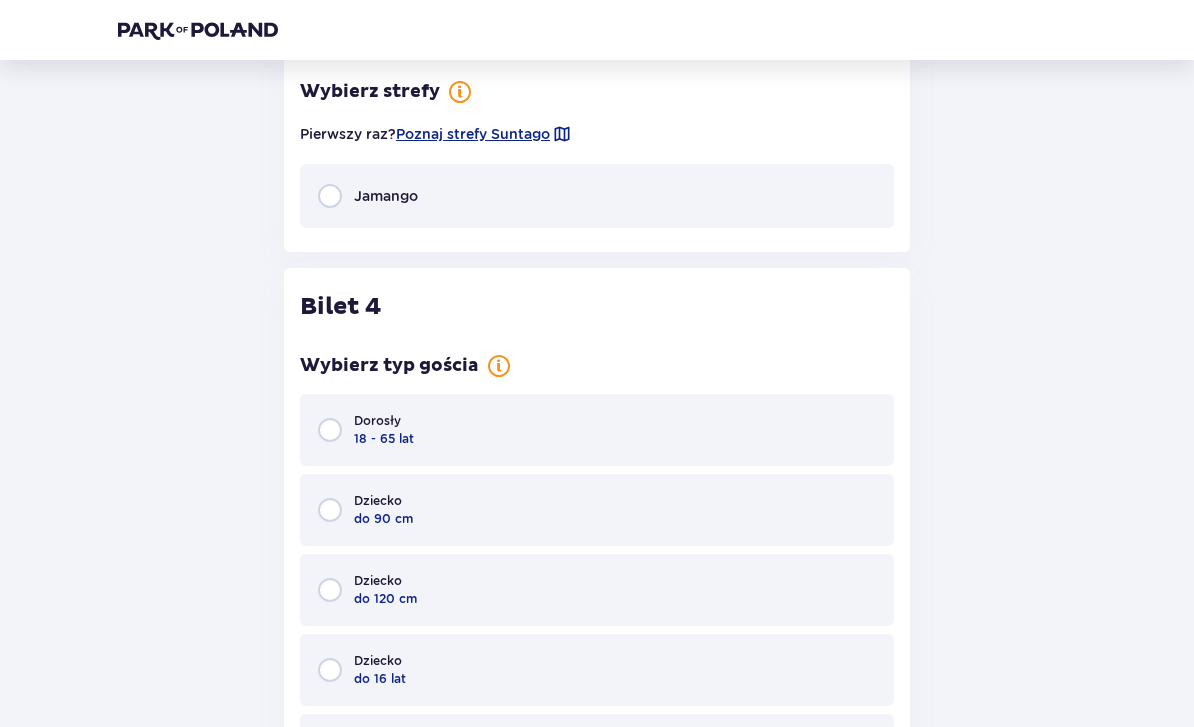 scroll, scrollTop: 3790, scrollLeft: 0, axis: vertical 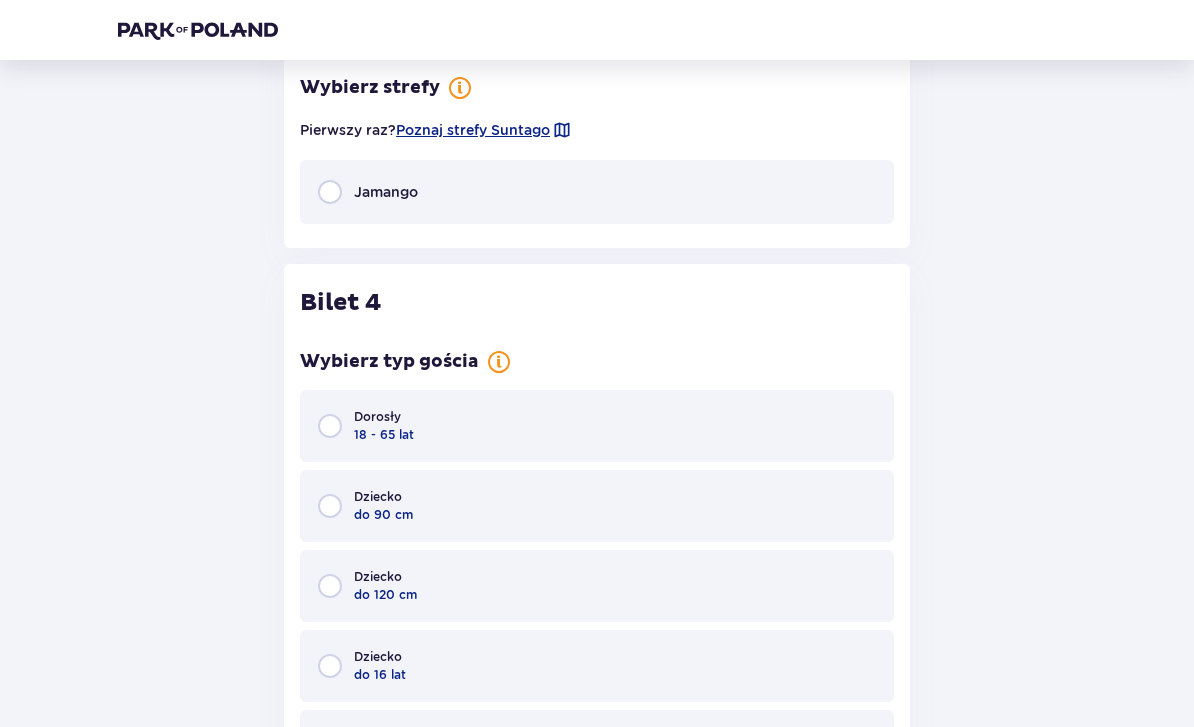 click on "Jamango" at bounding box center [597, 192] 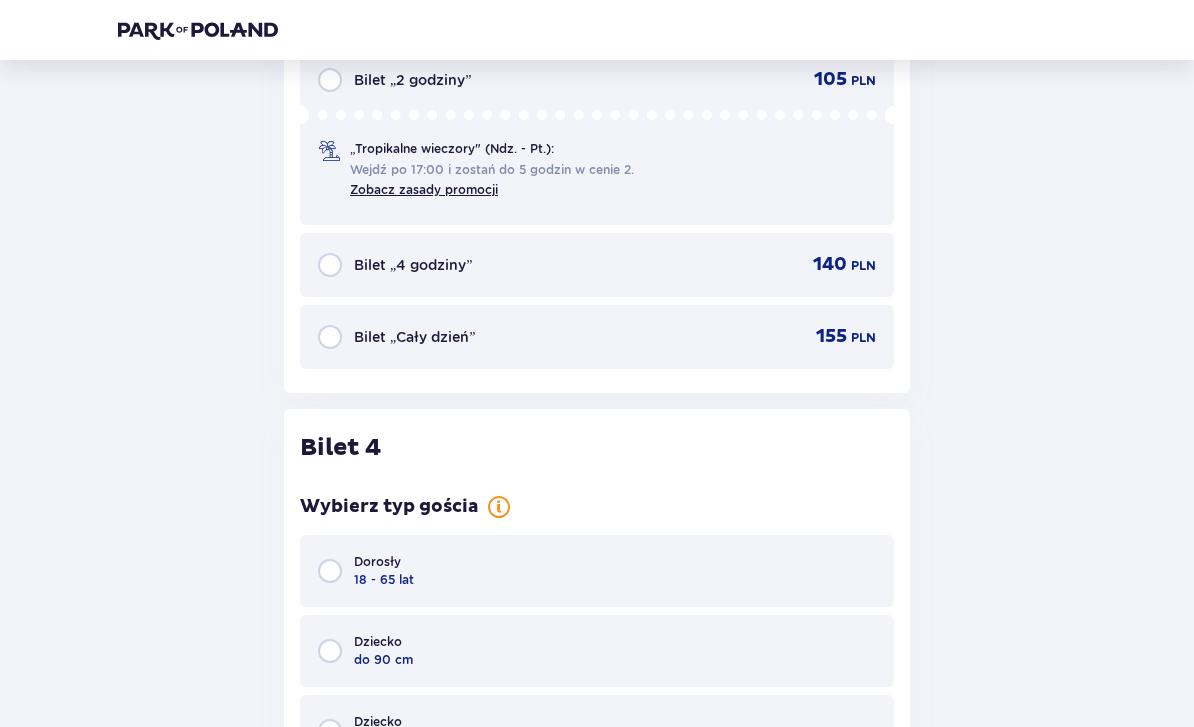 scroll, scrollTop: 4004, scrollLeft: 0, axis: vertical 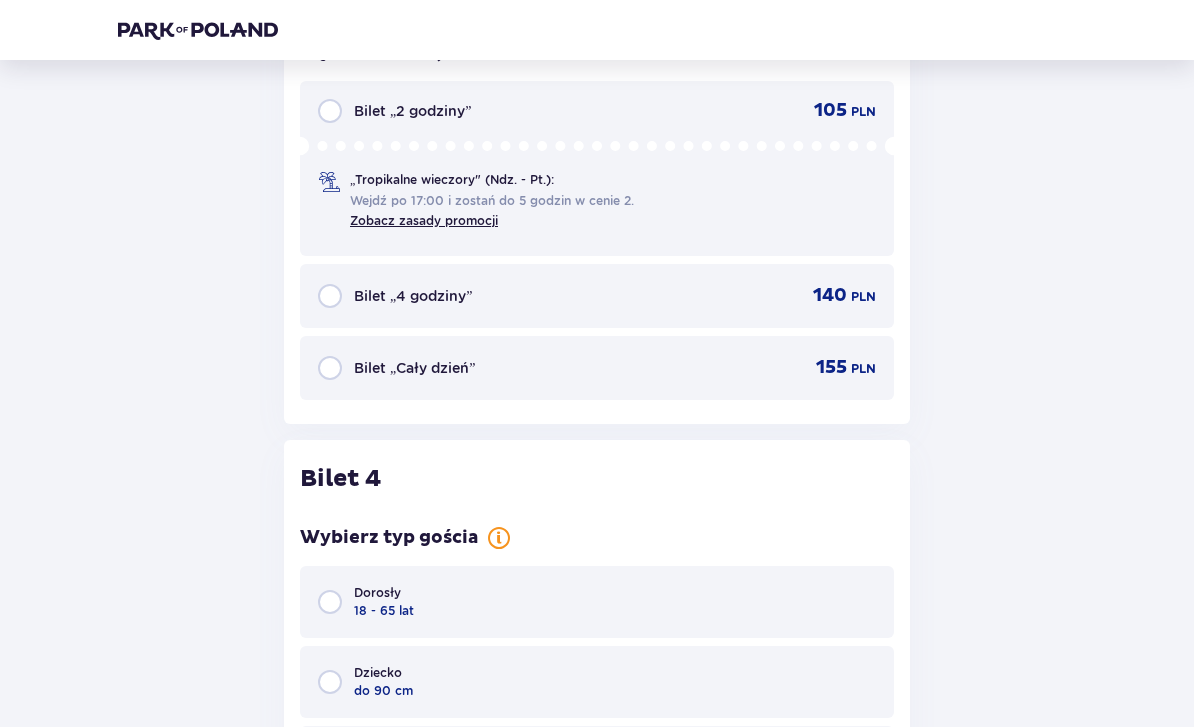click on "Bilet „Cały dzień”" at bounding box center (414, 369) 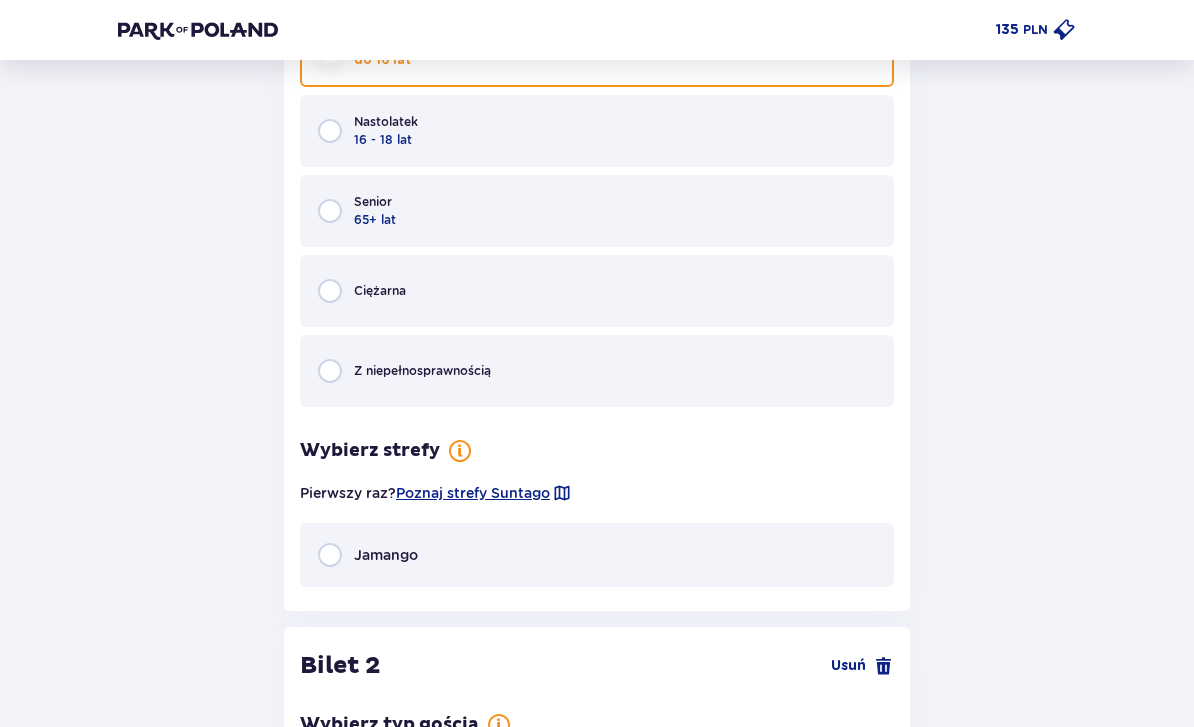 scroll, scrollTop: 1471, scrollLeft: 0, axis: vertical 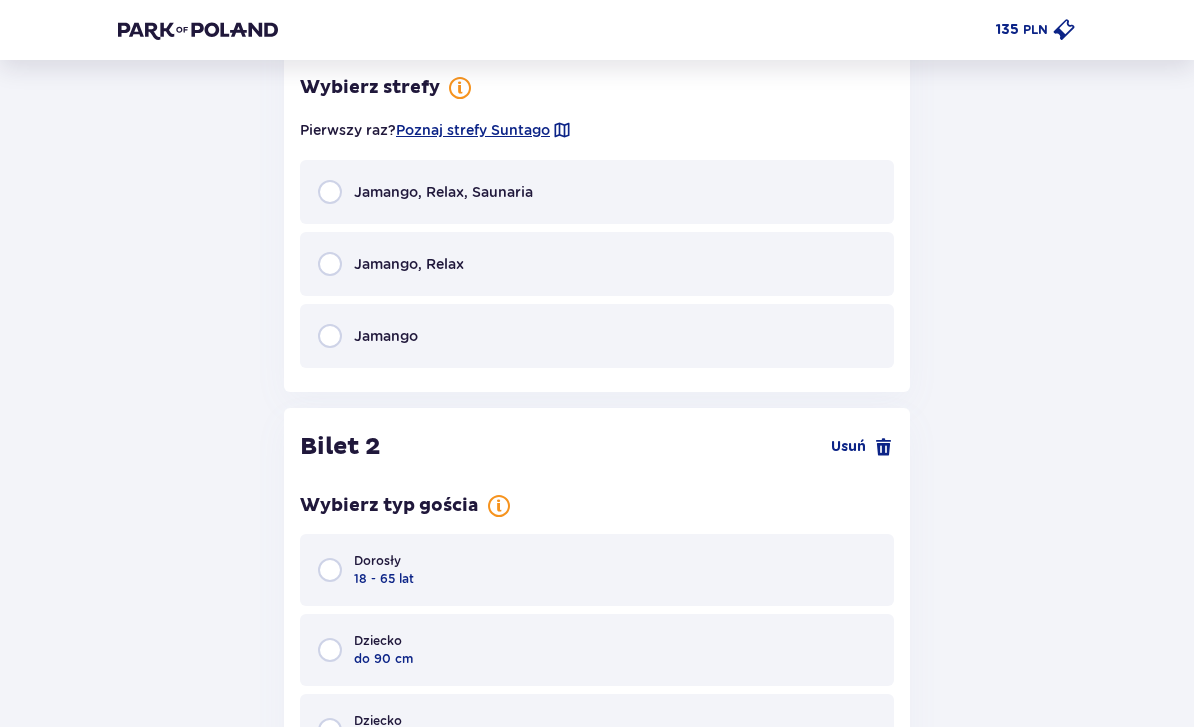 click at bounding box center [330, 336] 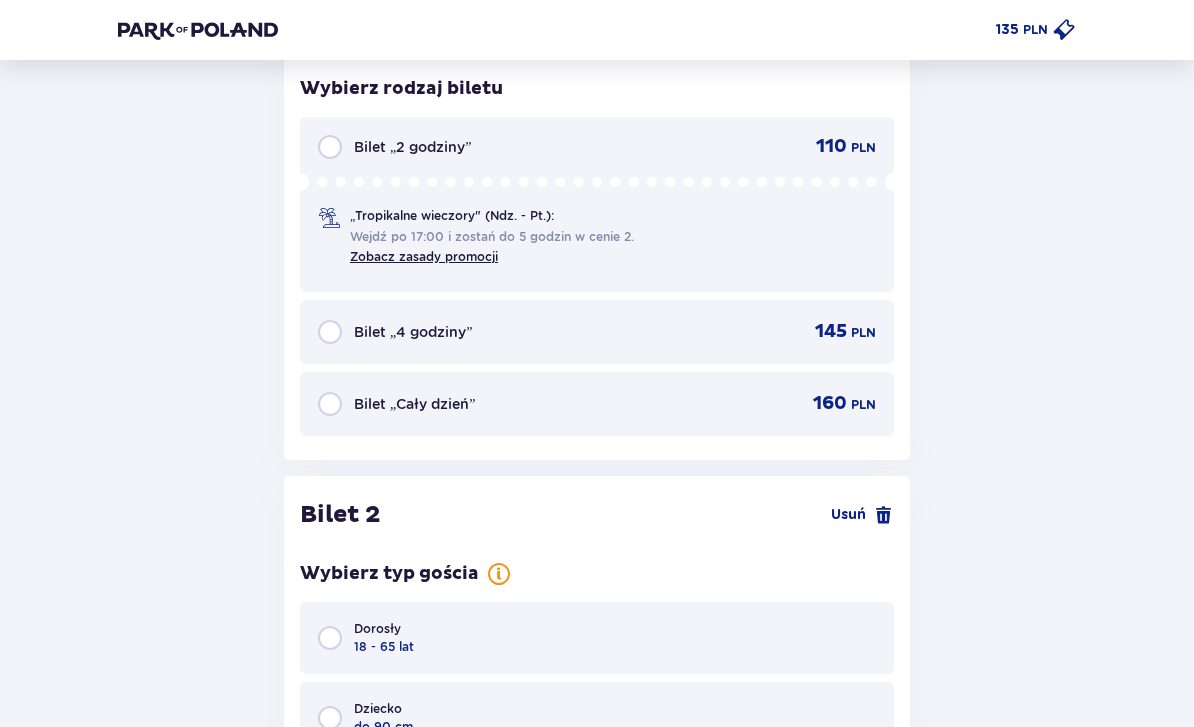 scroll, scrollTop: 2158, scrollLeft: 0, axis: vertical 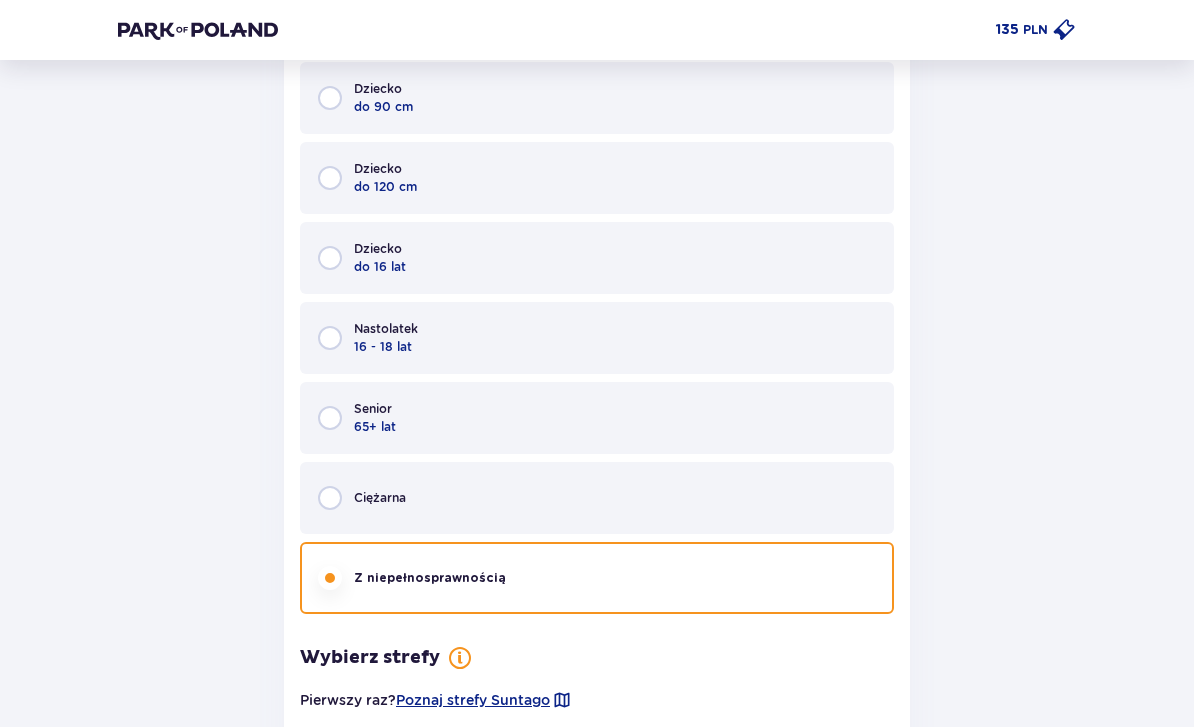 click on "do 16 lat" at bounding box center (380, 268) 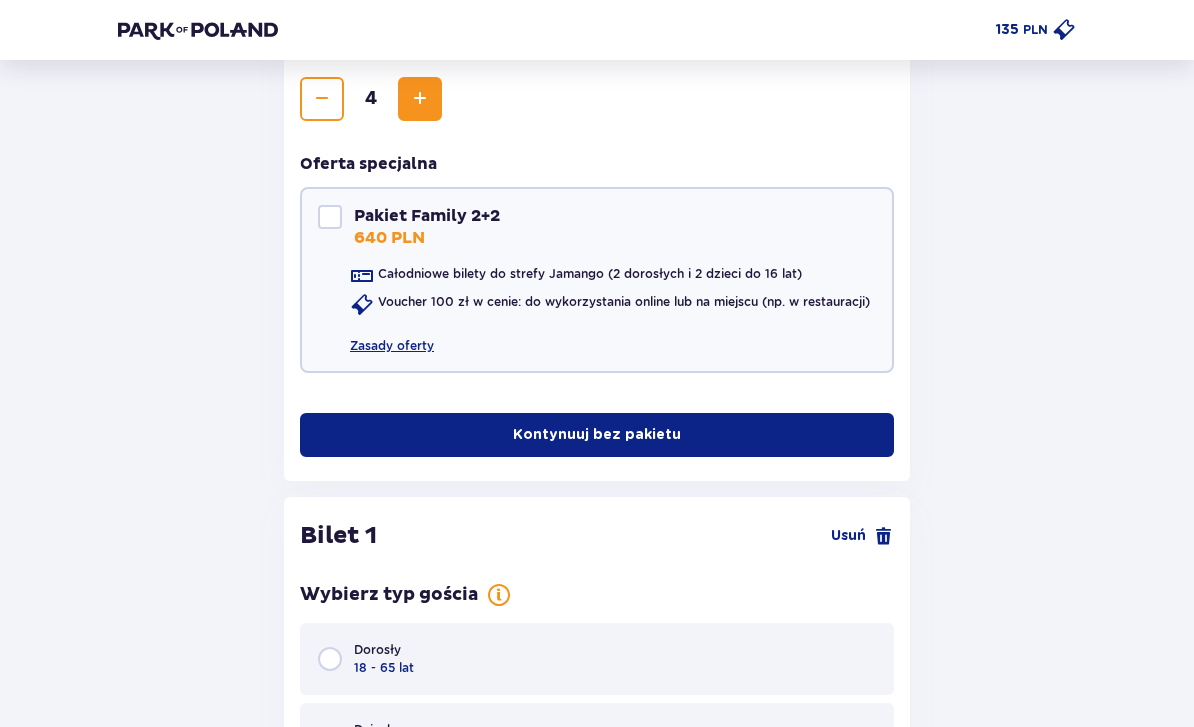 scroll, scrollTop: 975, scrollLeft: 0, axis: vertical 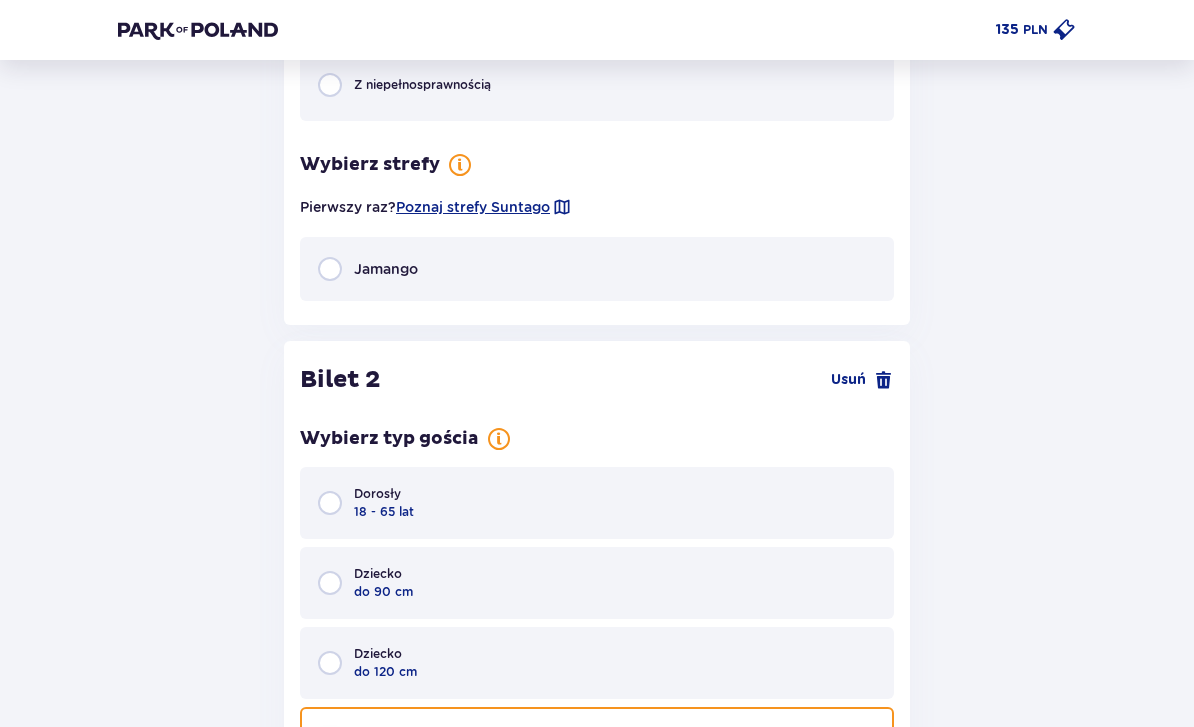 click at bounding box center (330, 270) 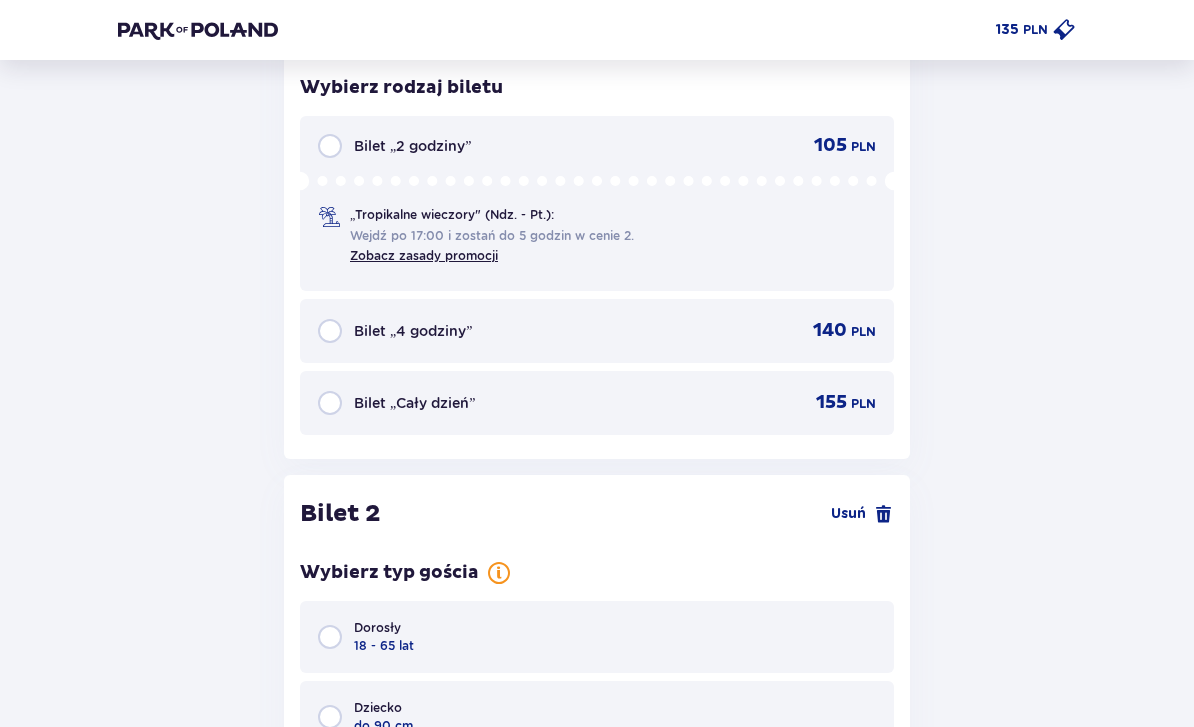 click at bounding box center [330, 403] 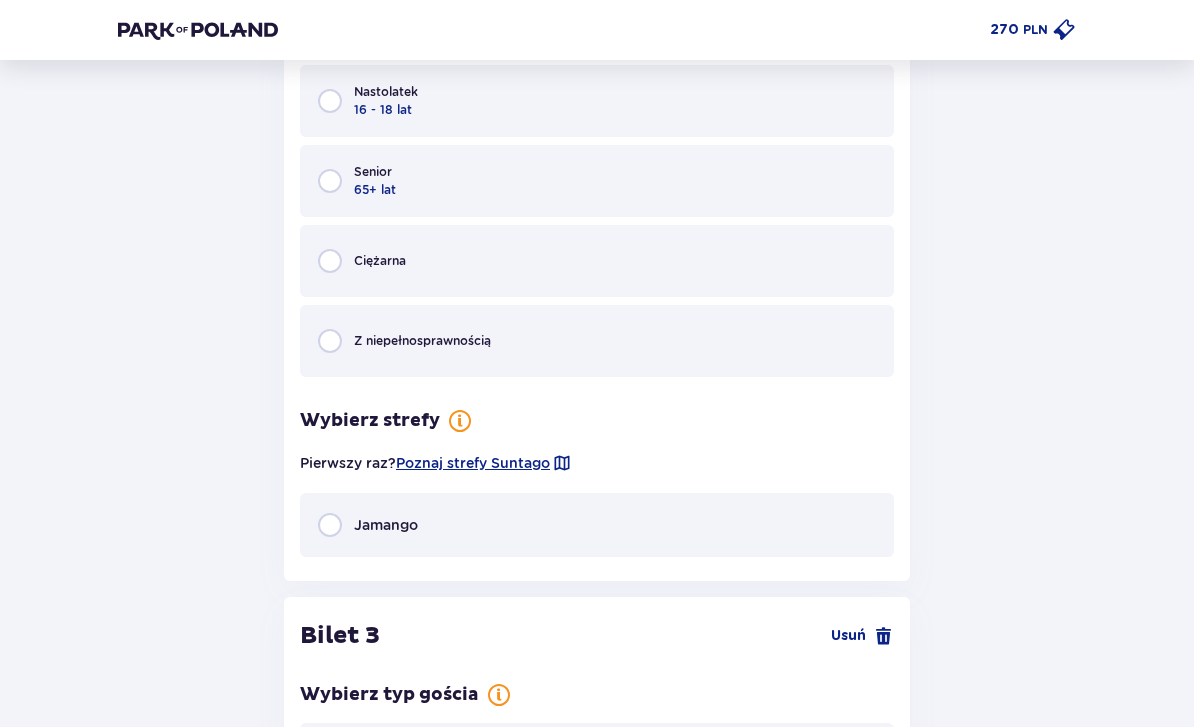 click at bounding box center [330, 526] 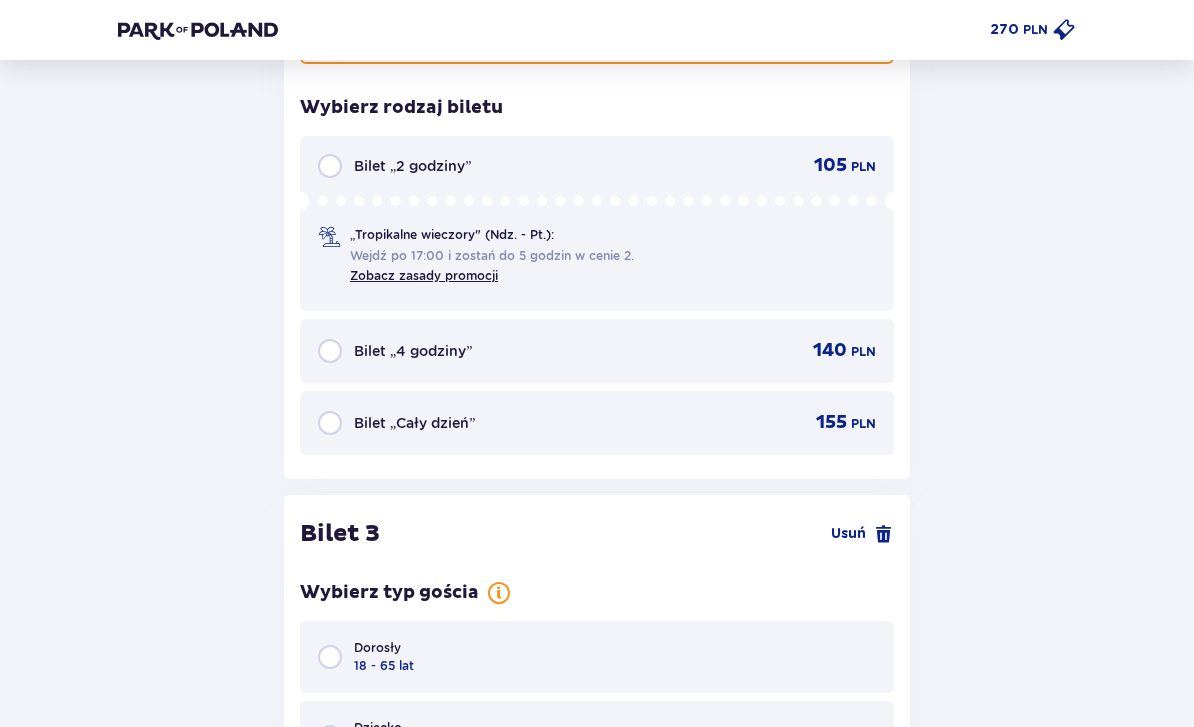 scroll, scrollTop: 3378, scrollLeft: 0, axis: vertical 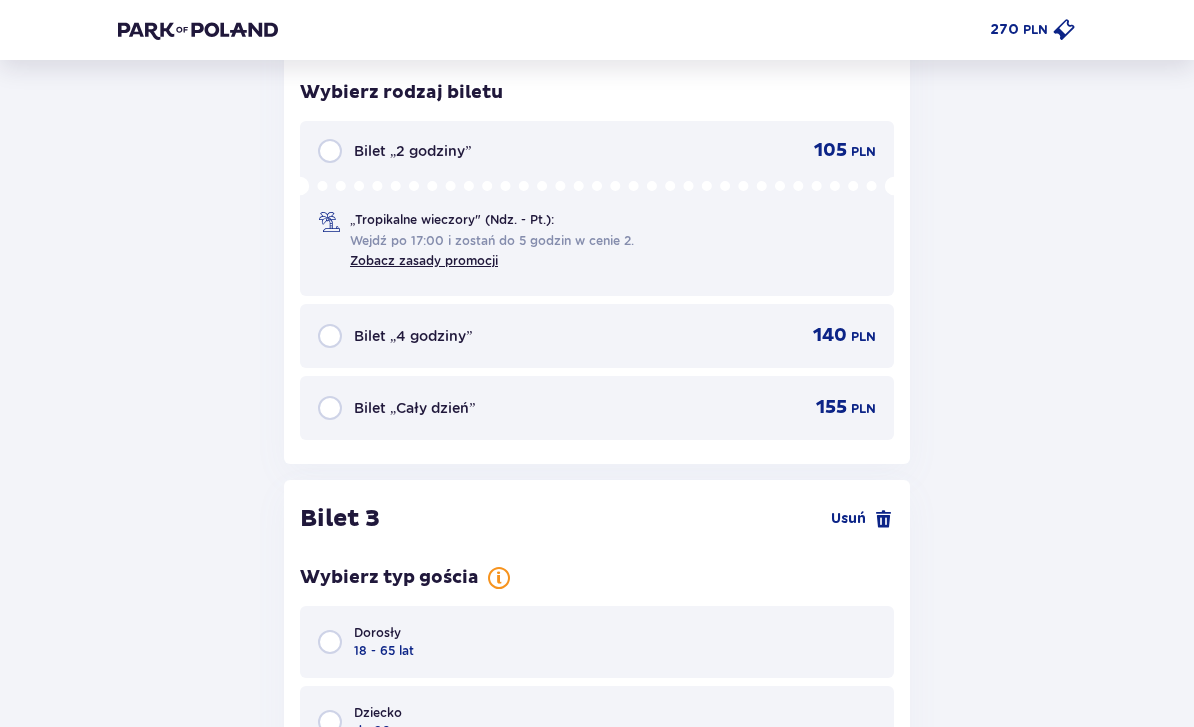 click on "Bilet „Cały dzień” 155 PLN" at bounding box center (597, 408) 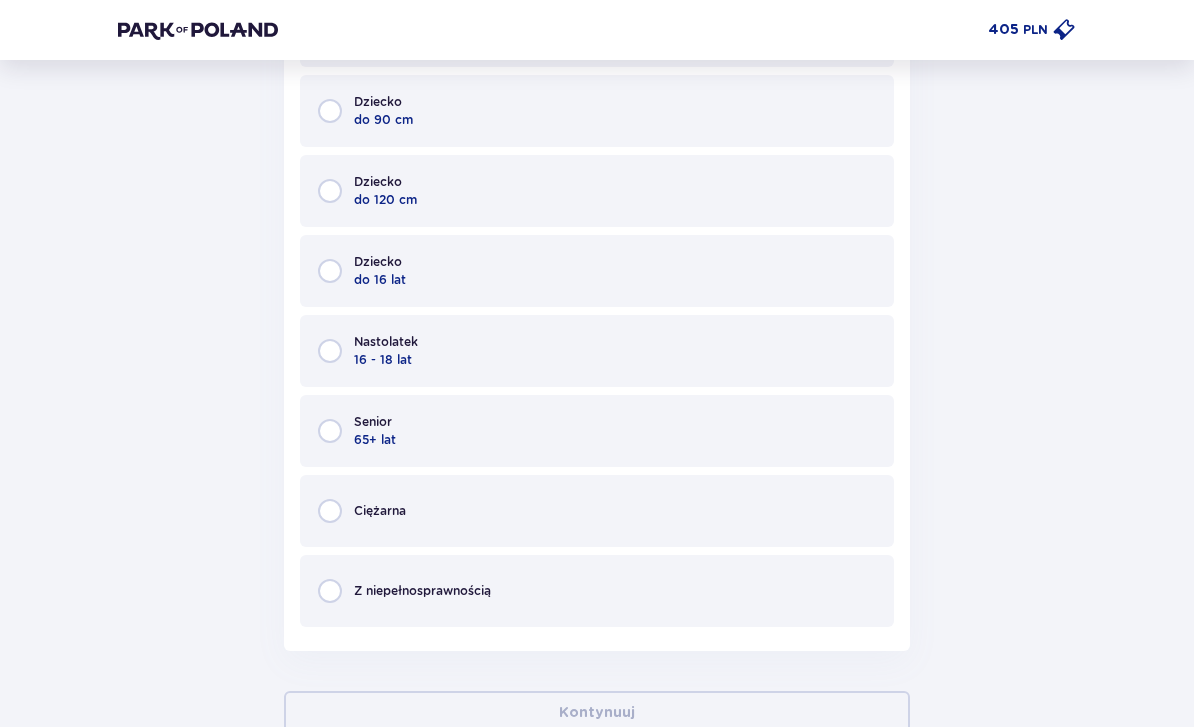 scroll, scrollTop: 5409, scrollLeft: 0, axis: vertical 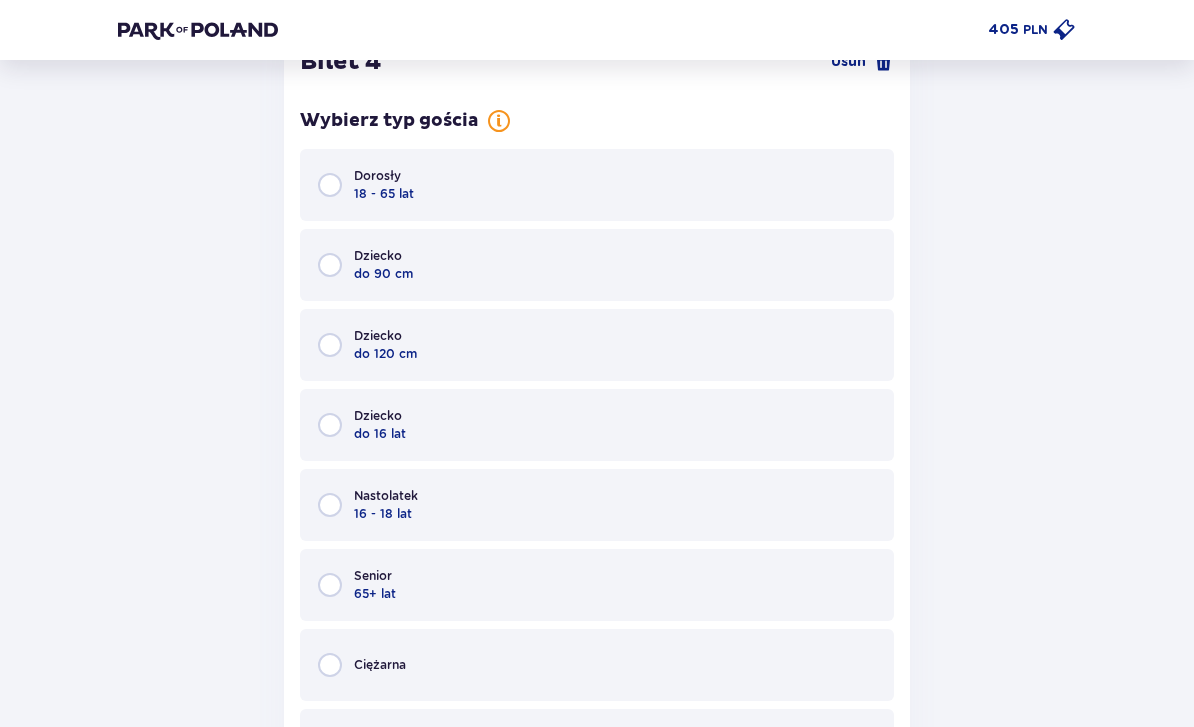 click on "Dorosły" at bounding box center [377, 177] 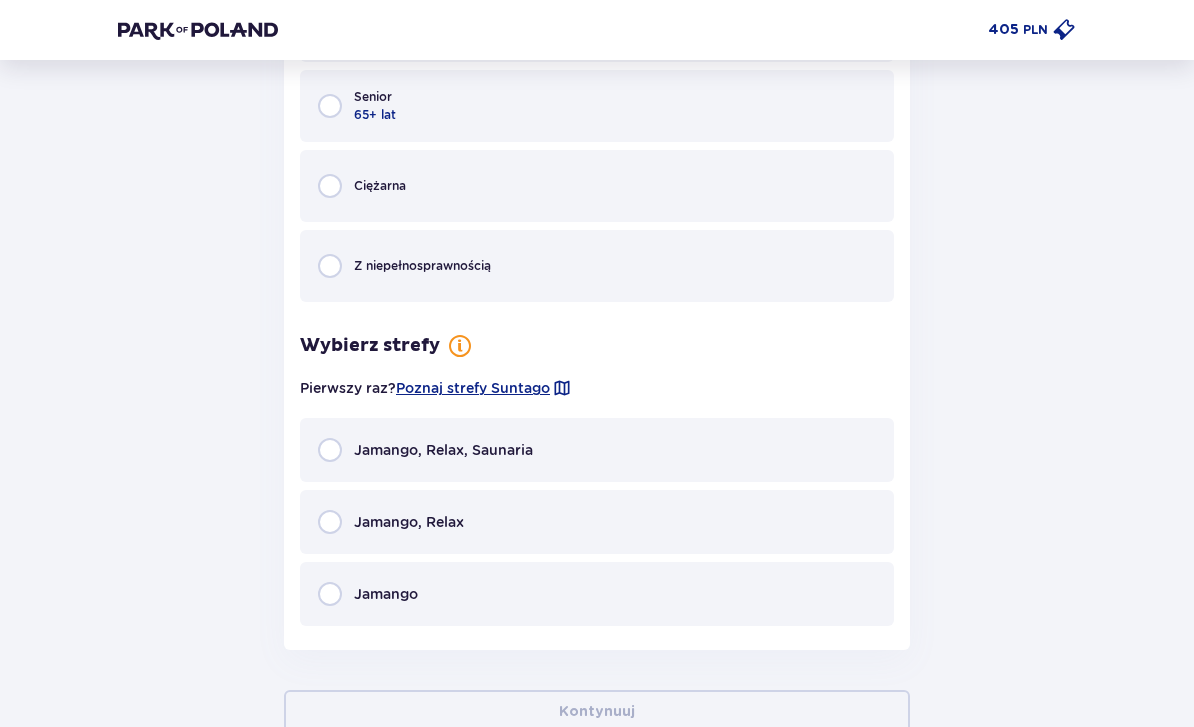 scroll, scrollTop: 5733, scrollLeft: 0, axis: vertical 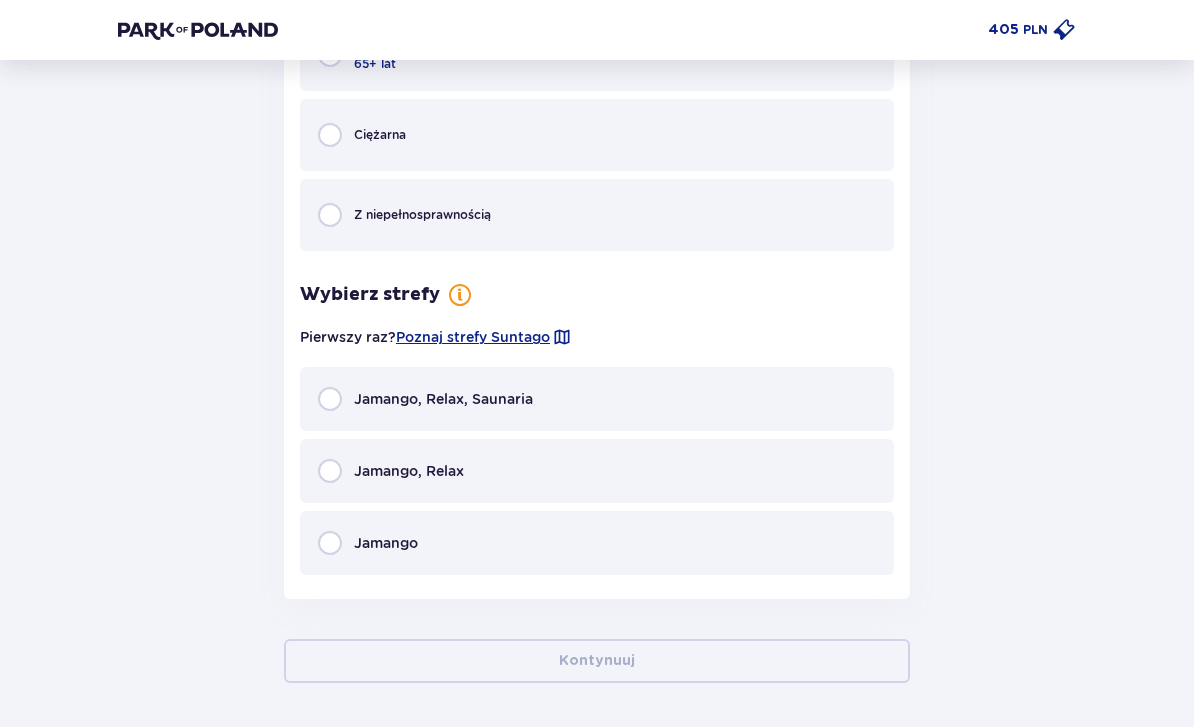 click on "Jamango" at bounding box center [386, 543] 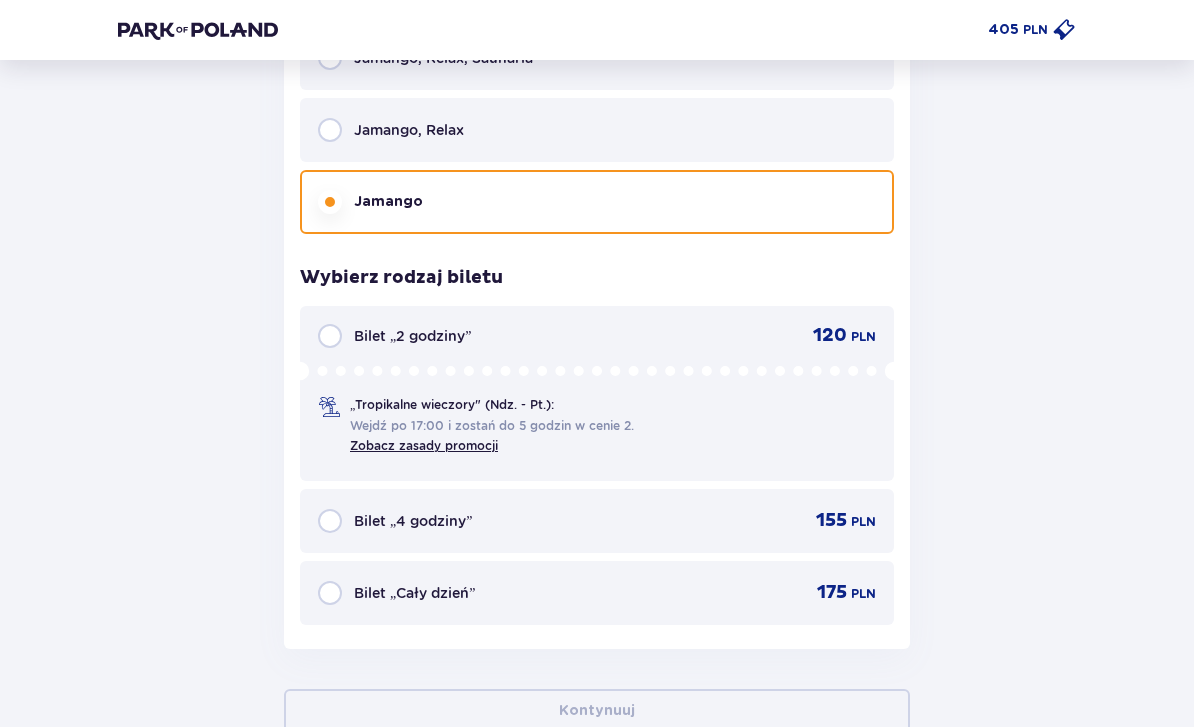 scroll, scrollTop: 6120, scrollLeft: 0, axis: vertical 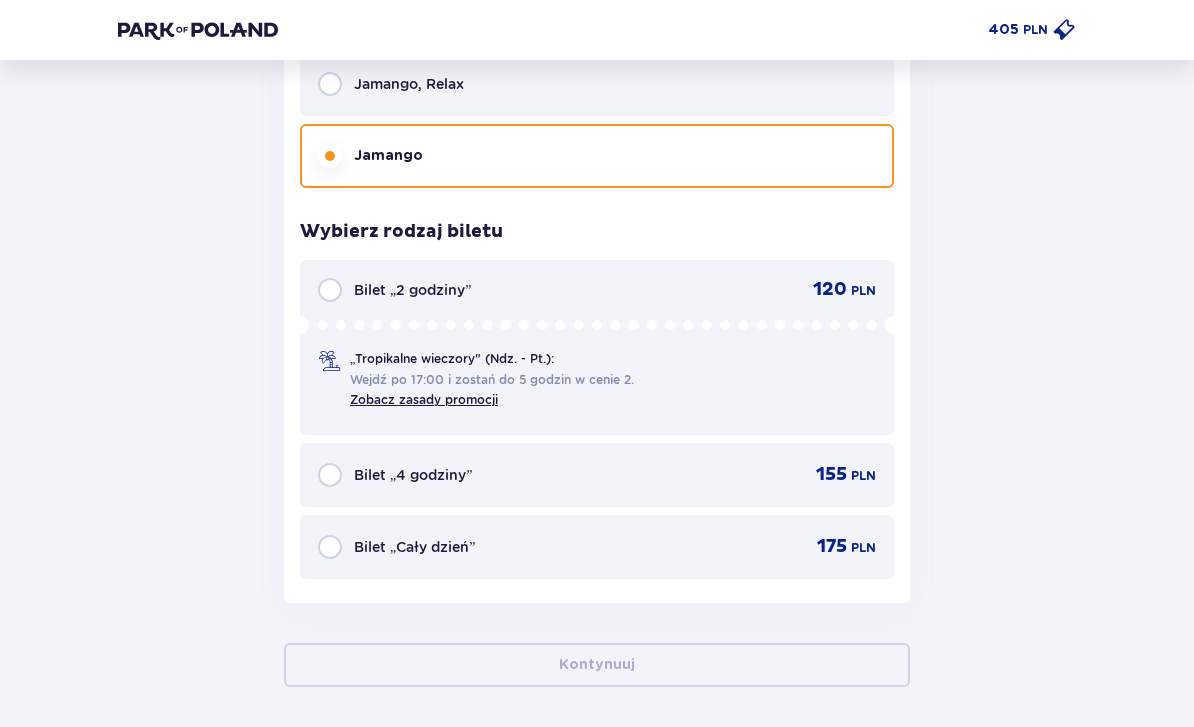 click at bounding box center (330, 547) 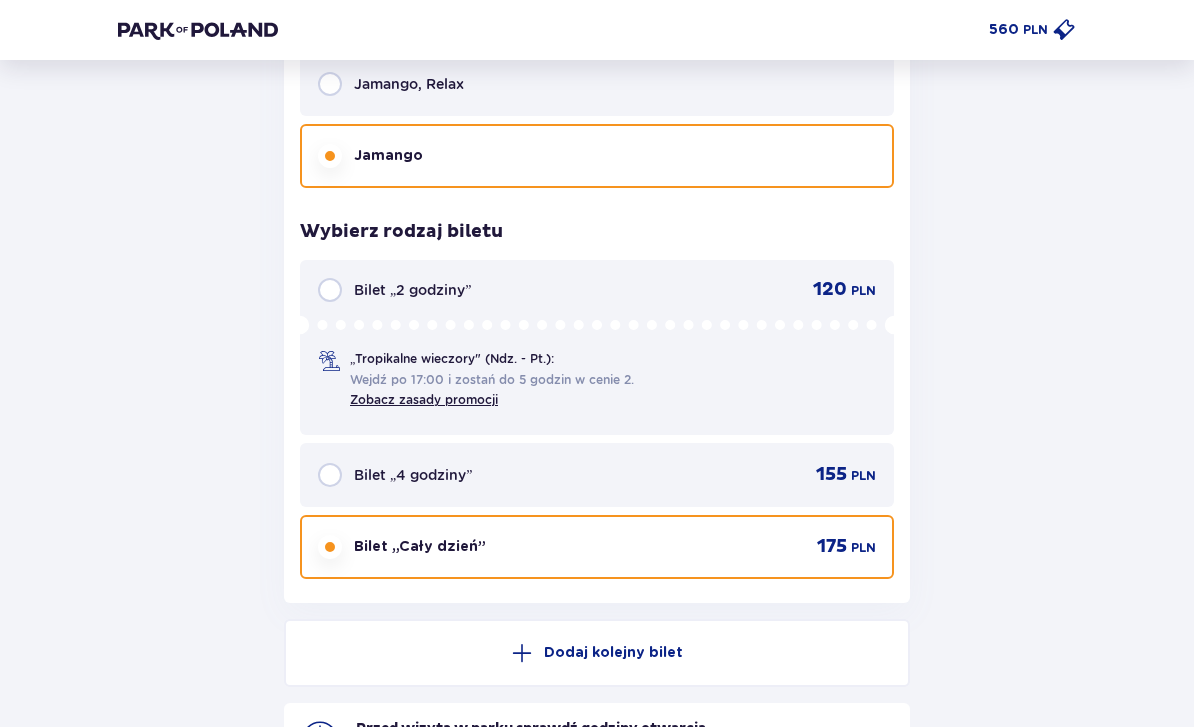 scroll, scrollTop: 6288, scrollLeft: 0, axis: vertical 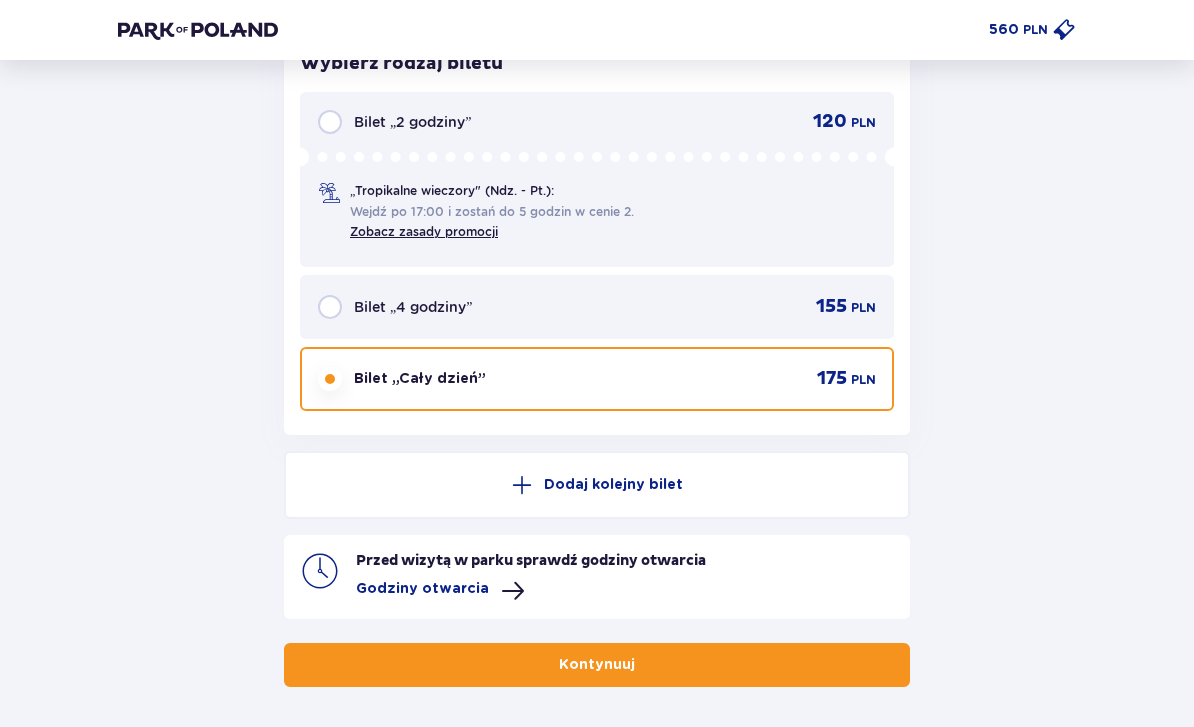 click on "Godziny otwarcia" at bounding box center [422, 589] 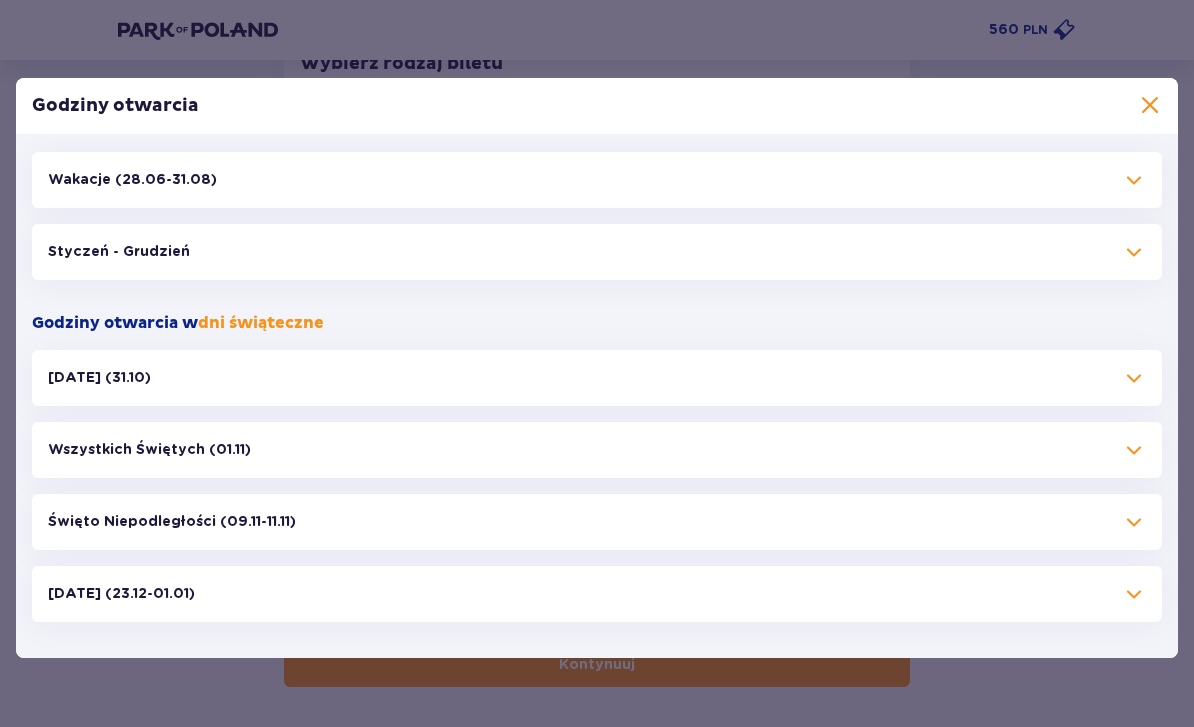 click at bounding box center (1134, 180) 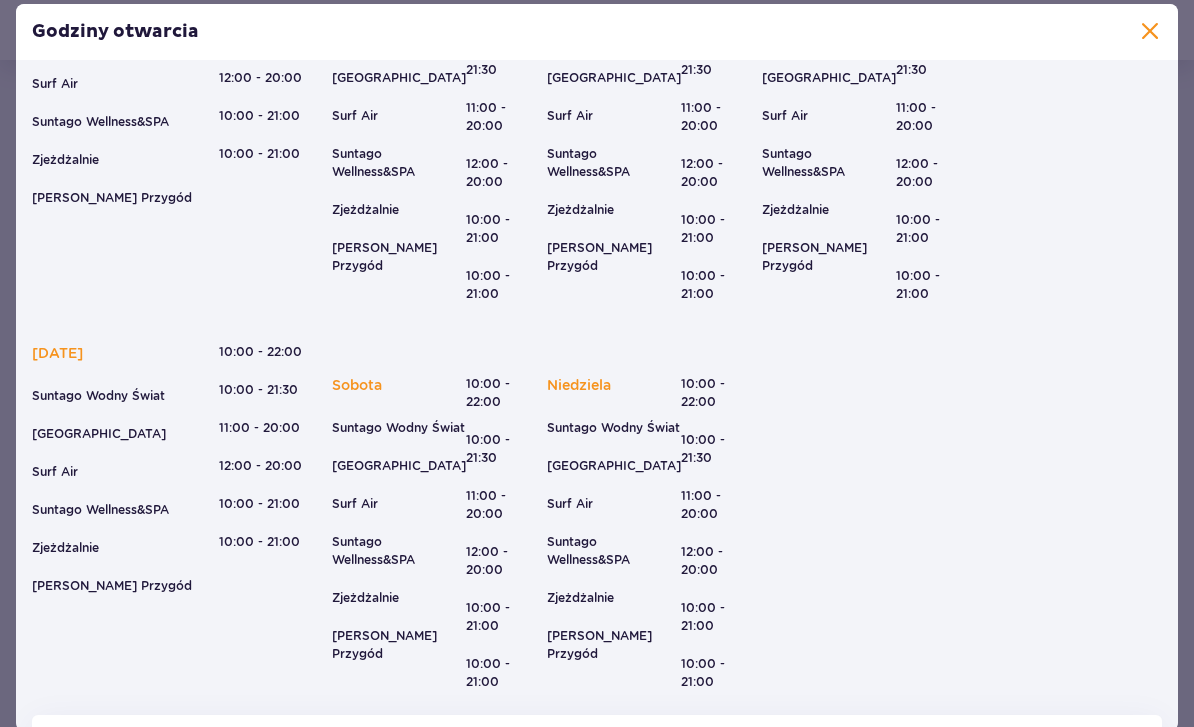 scroll, scrollTop: 224, scrollLeft: 0, axis: vertical 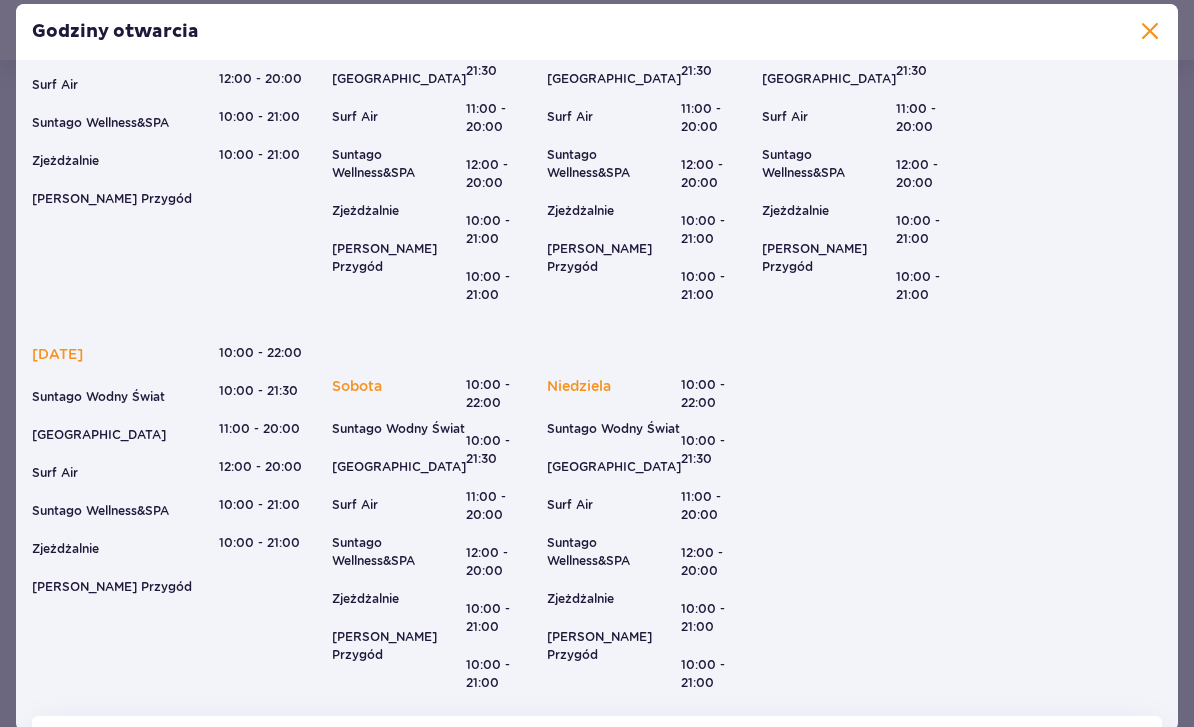 click at bounding box center [1150, 32] 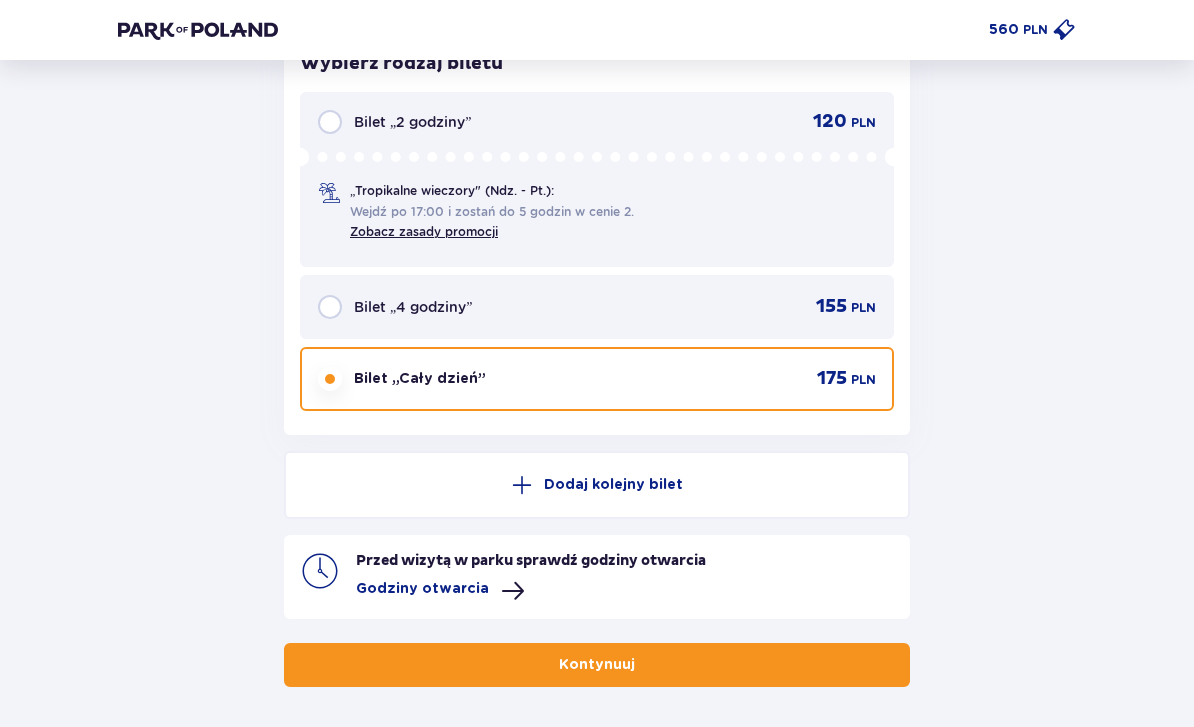 click on "Kontynuuj" at bounding box center [597, 665] 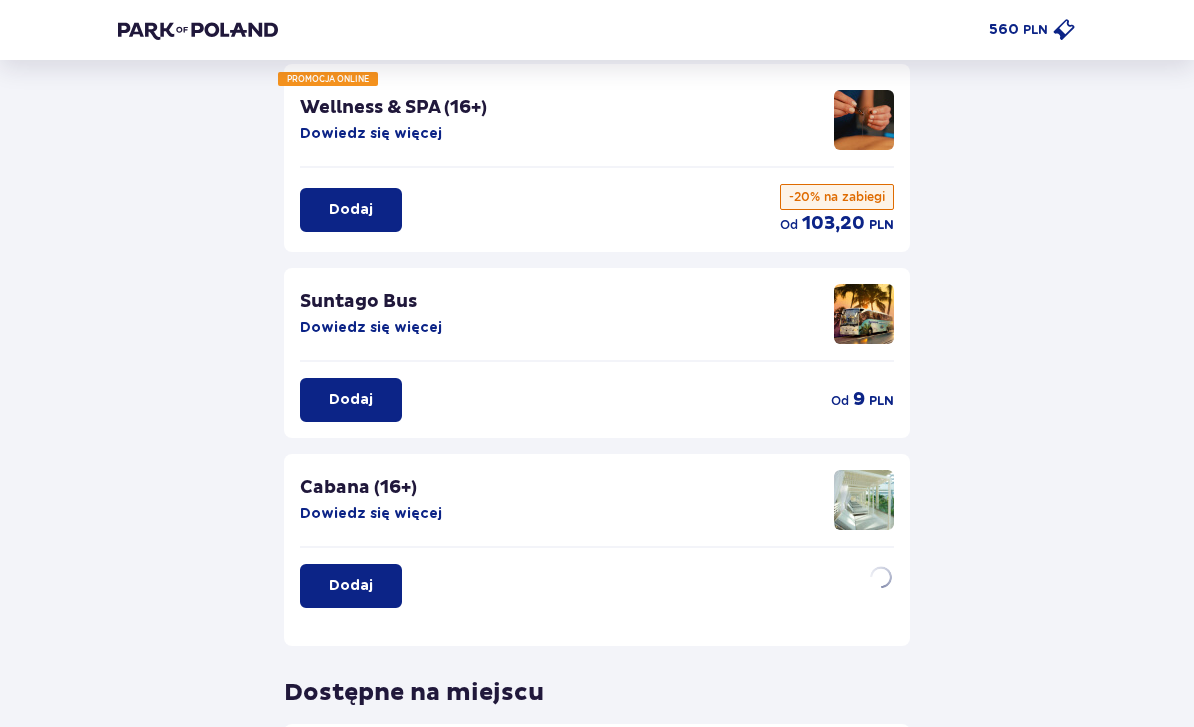 scroll, scrollTop: 140, scrollLeft: 0, axis: vertical 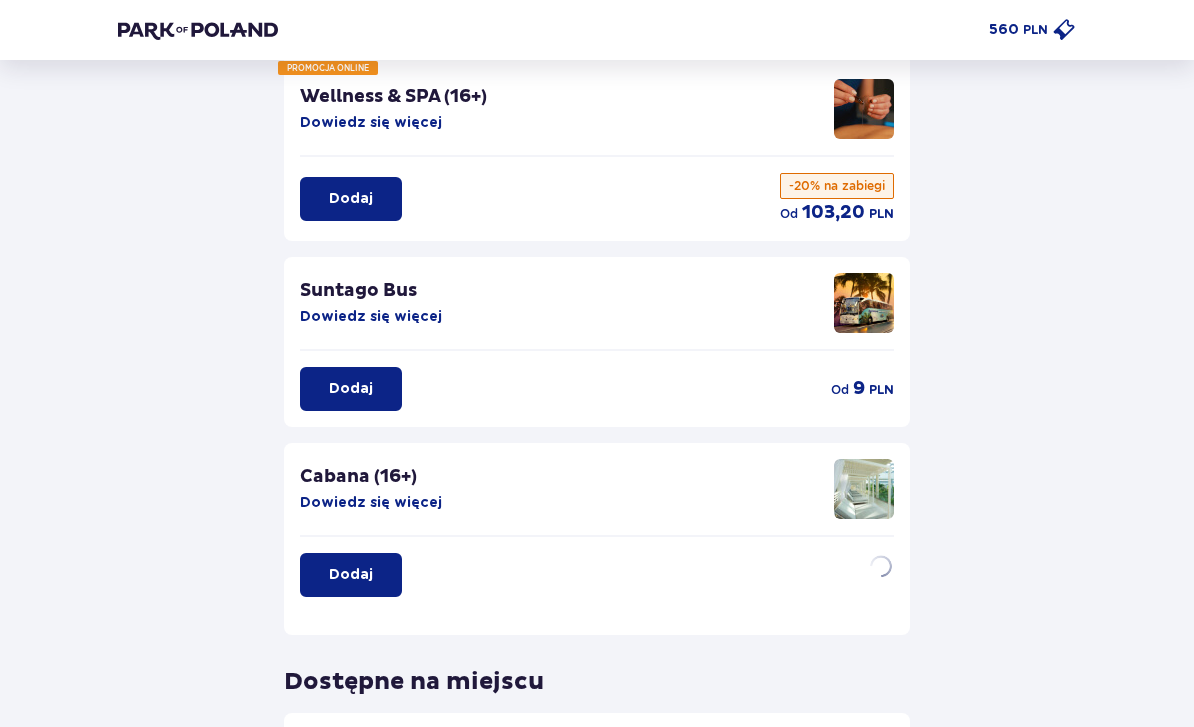 click on "Dowiedz się więcej" at bounding box center [371, 318] 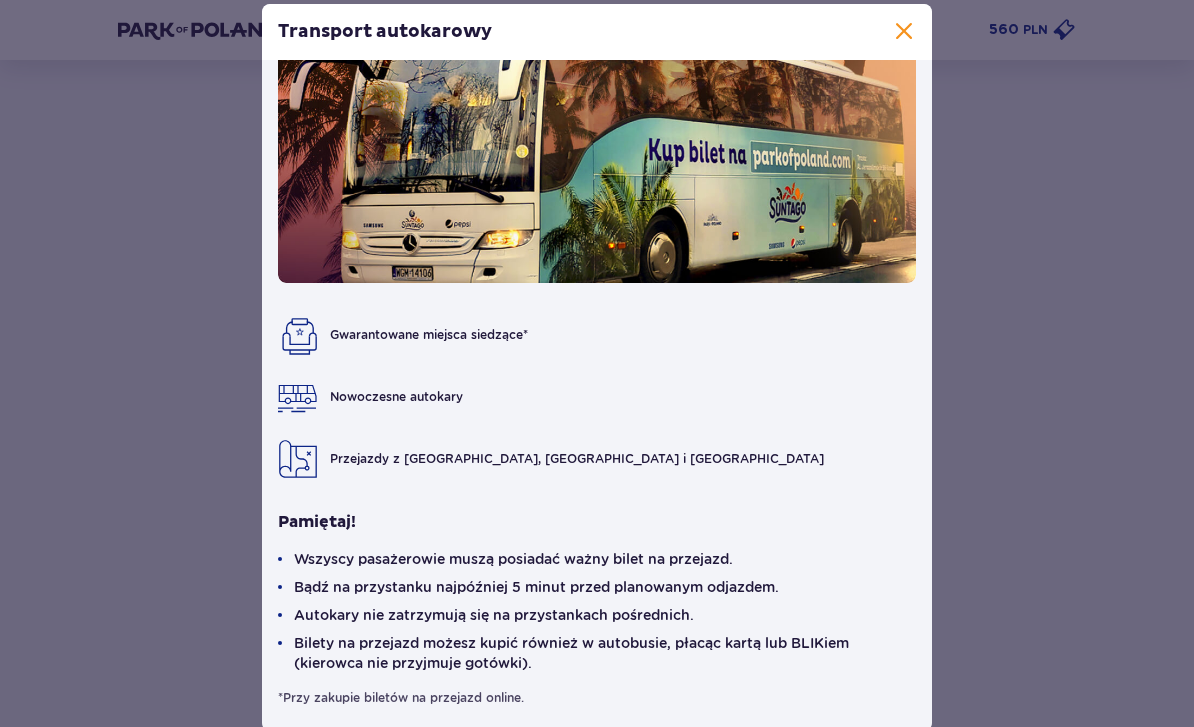 scroll, scrollTop: 77, scrollLeft: 0, axis: vertical 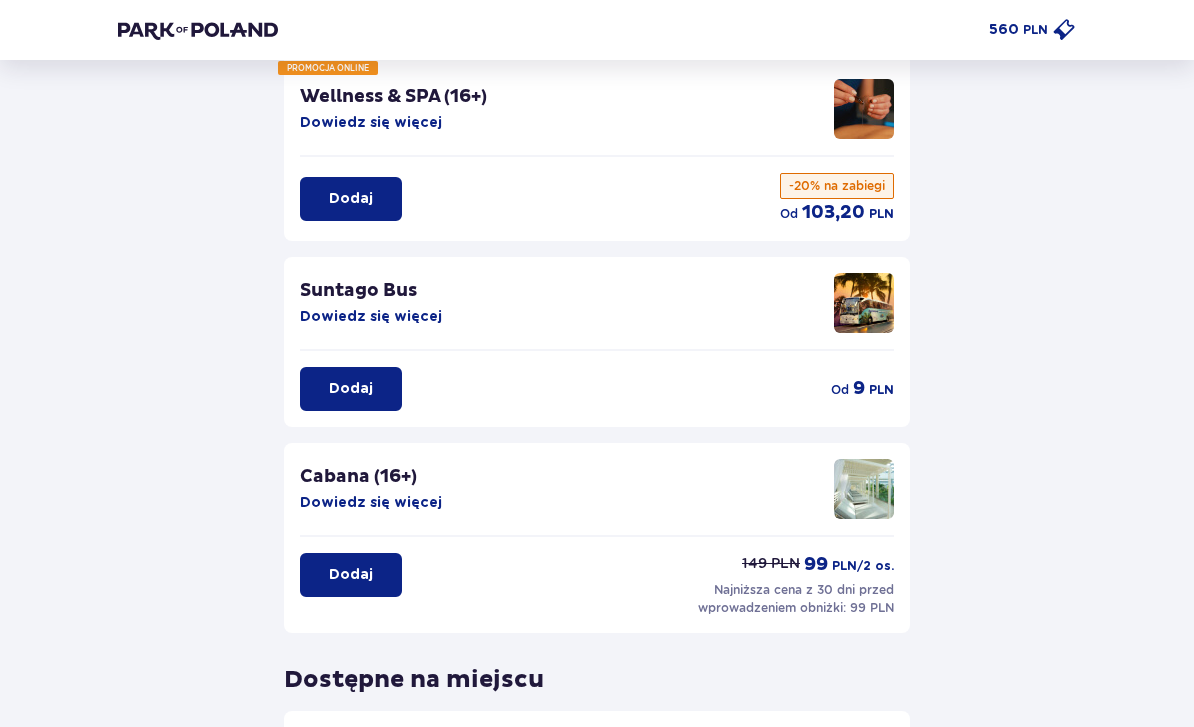 click on "Dodaj" at bounding box center [351, 389] 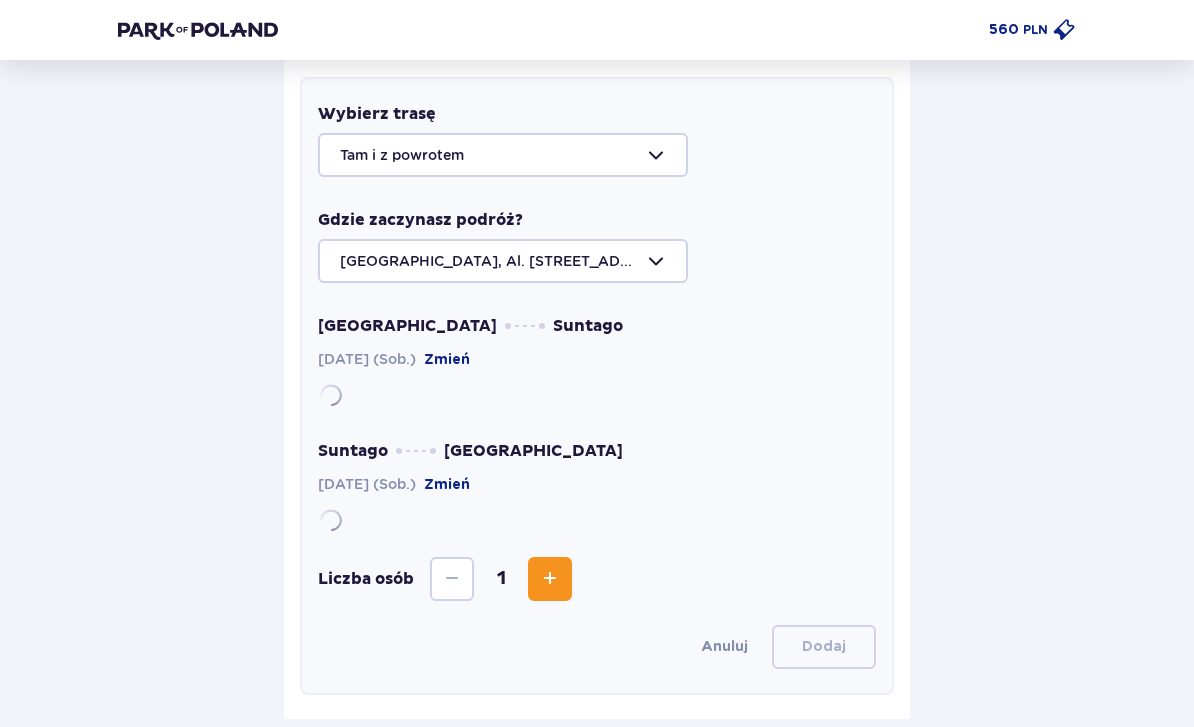 scroll, scrollTop: 532, scrollLeft: 0, axis: vertical 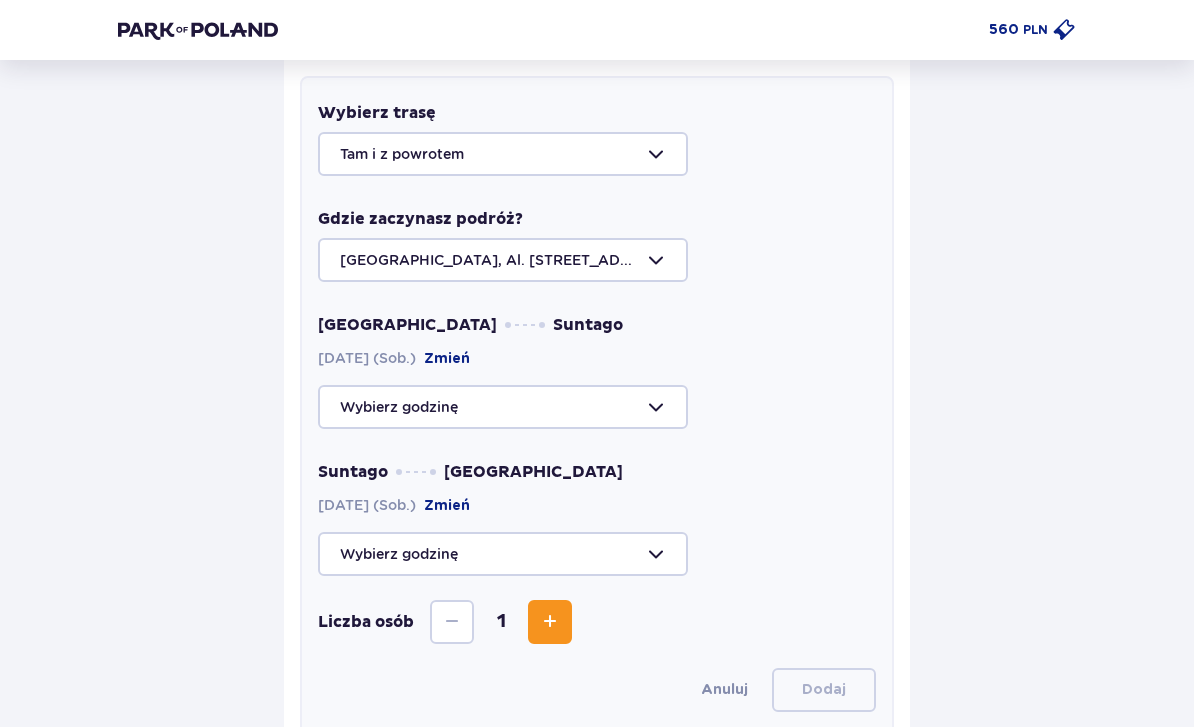 click at bounding box center [550, 622] 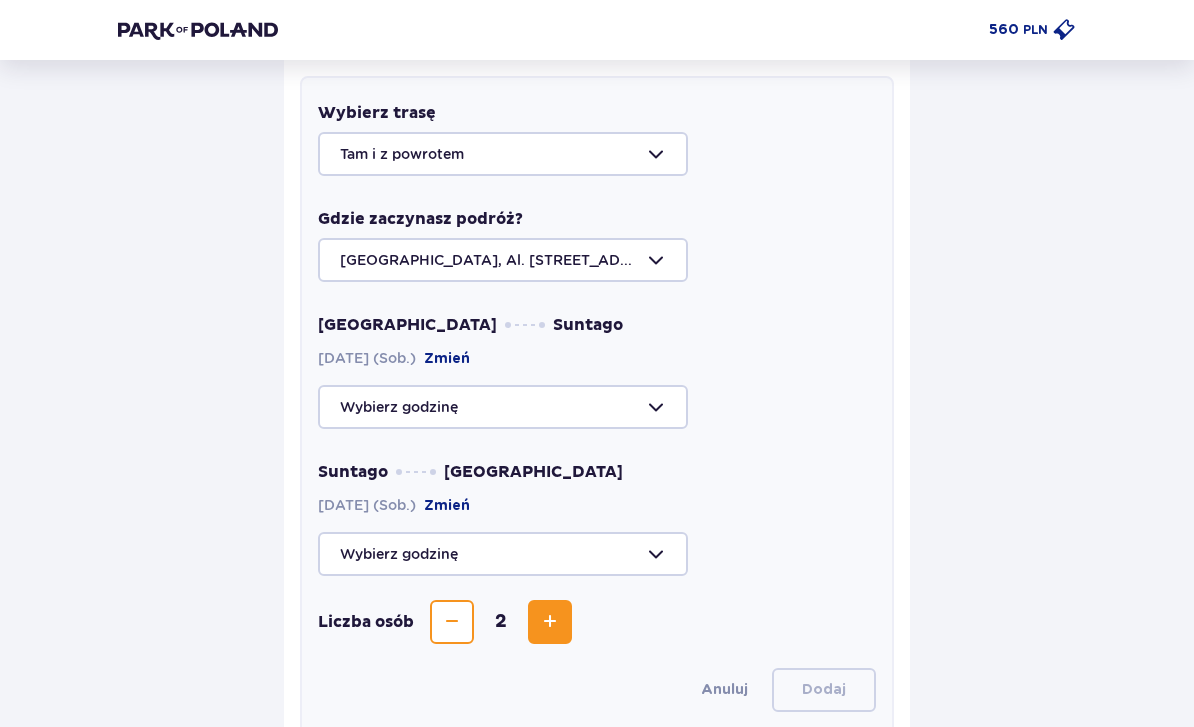 click at bounding box center (550, 622) 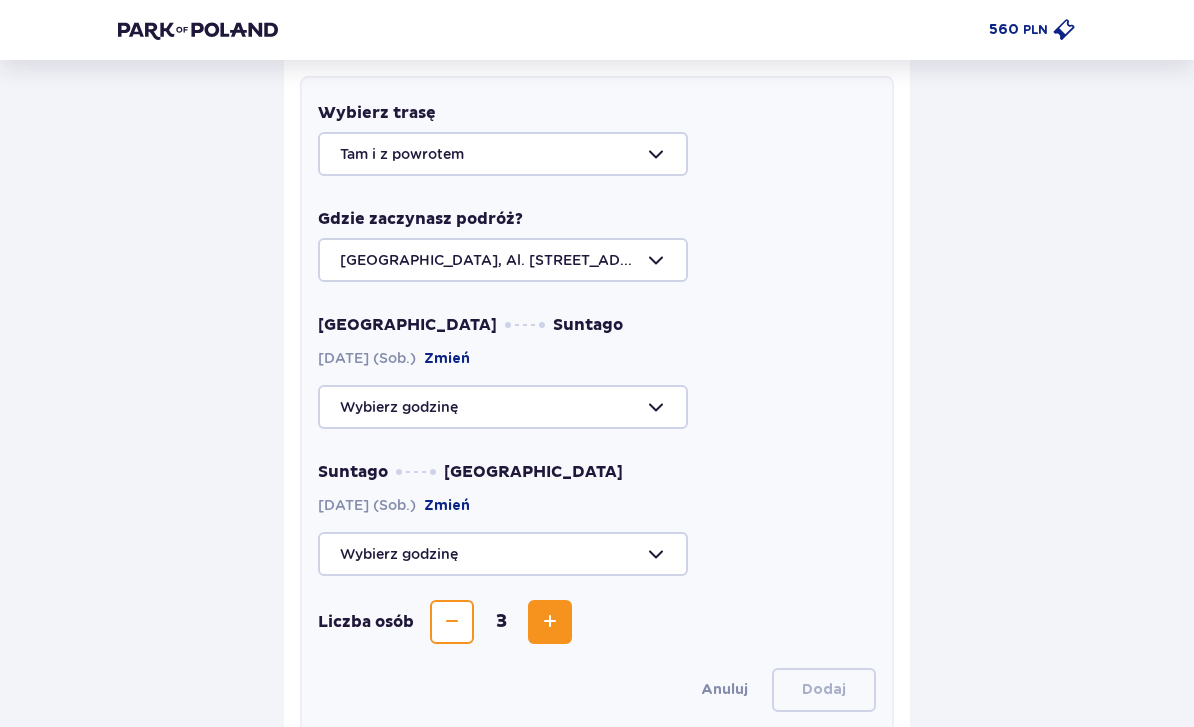 click at bounding box center (550, 622) 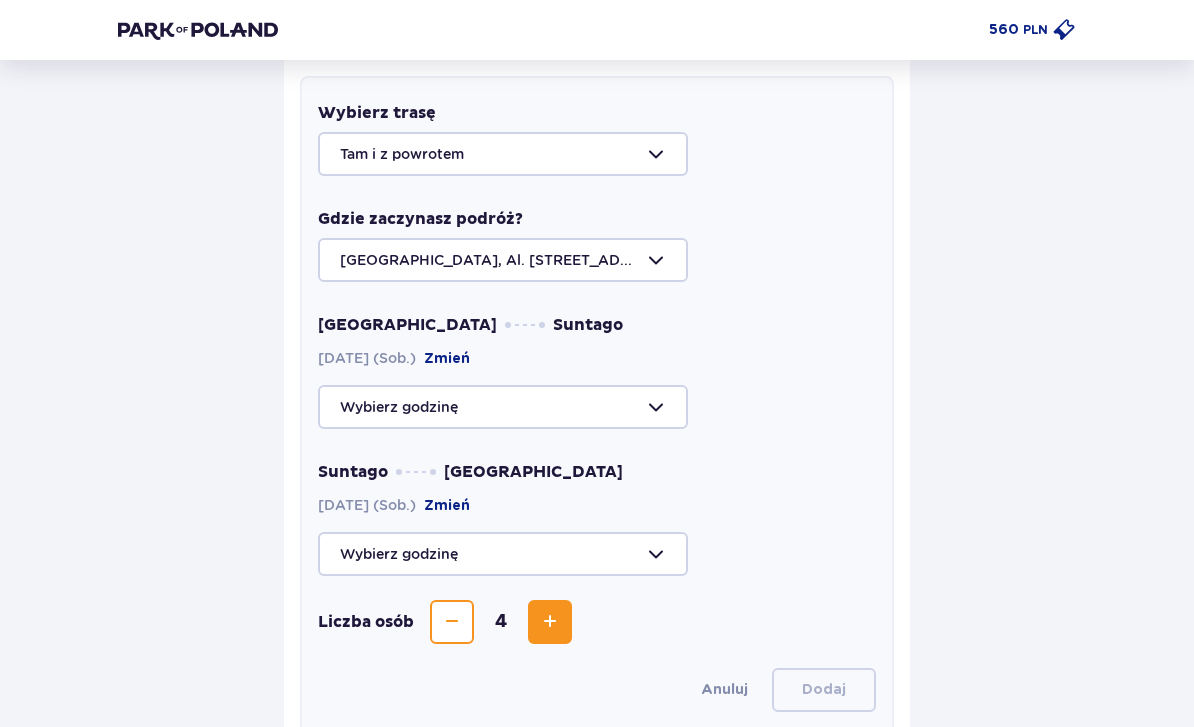 click at bounding box center [597, 554] 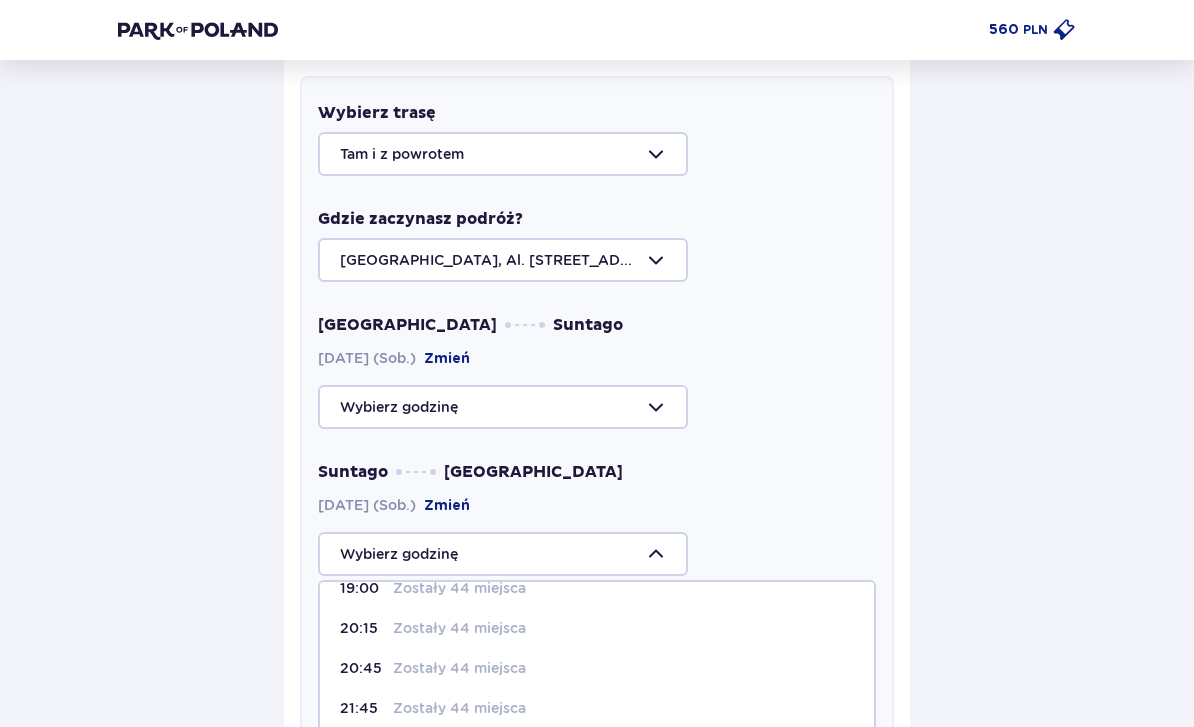 scroll, scrollTop: 224, scrollLeft: 0, axis: vertical 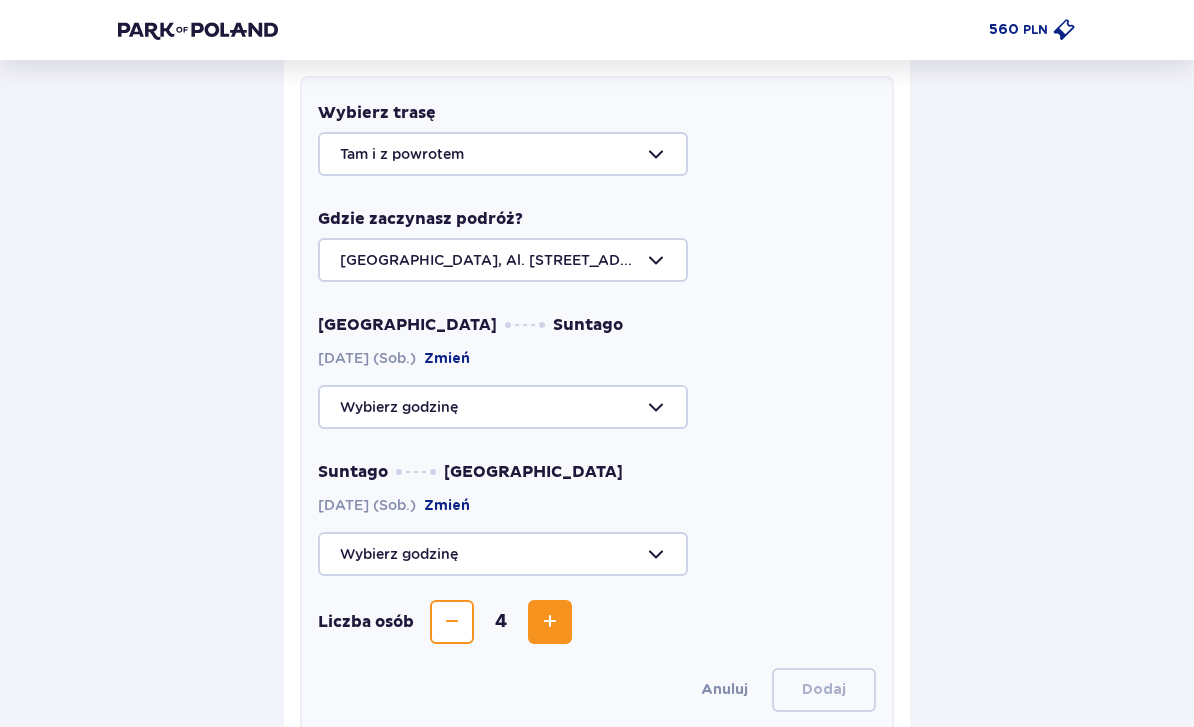 click on "Anuluj" at bounding box center [724, 690] 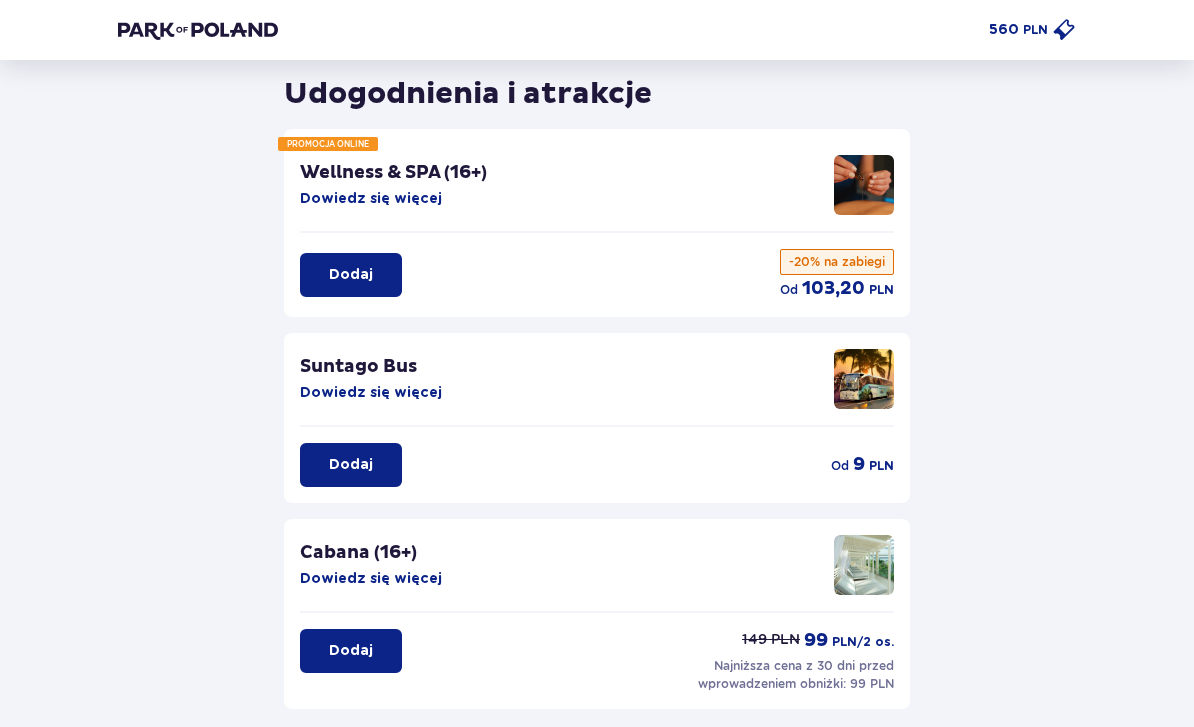 scroll, scrollTop: 0, scrollLeft: 0, axis: both 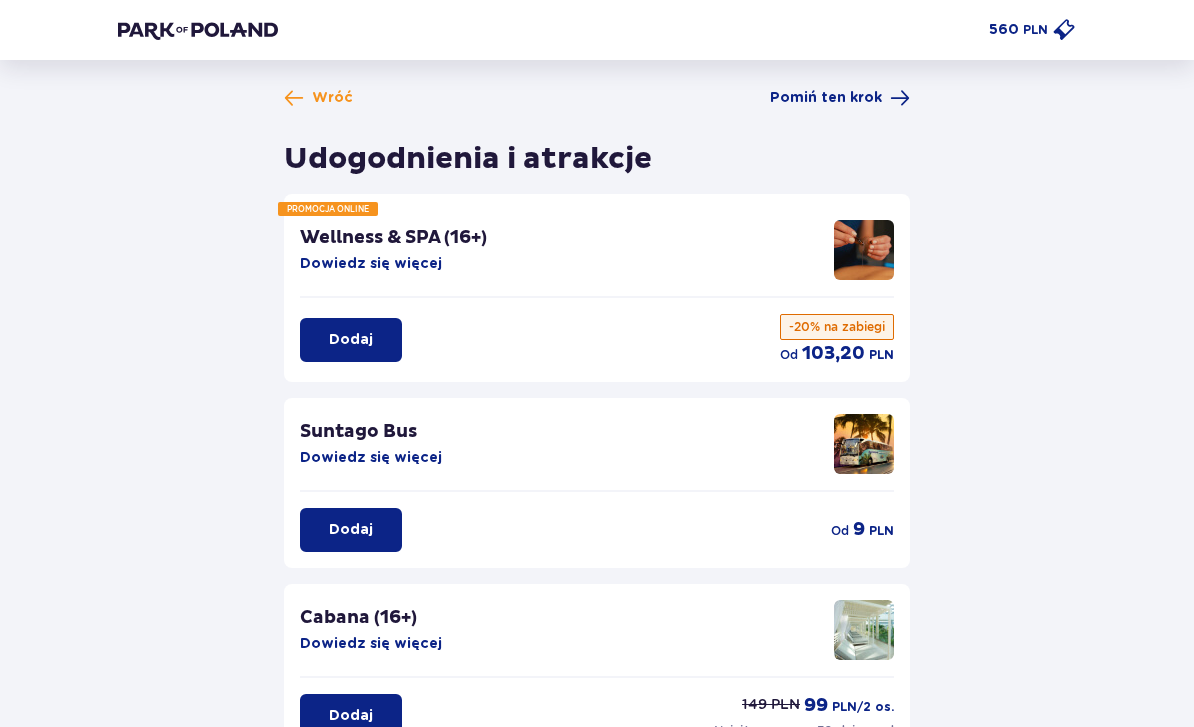 click at bounding box center [1064, 30] 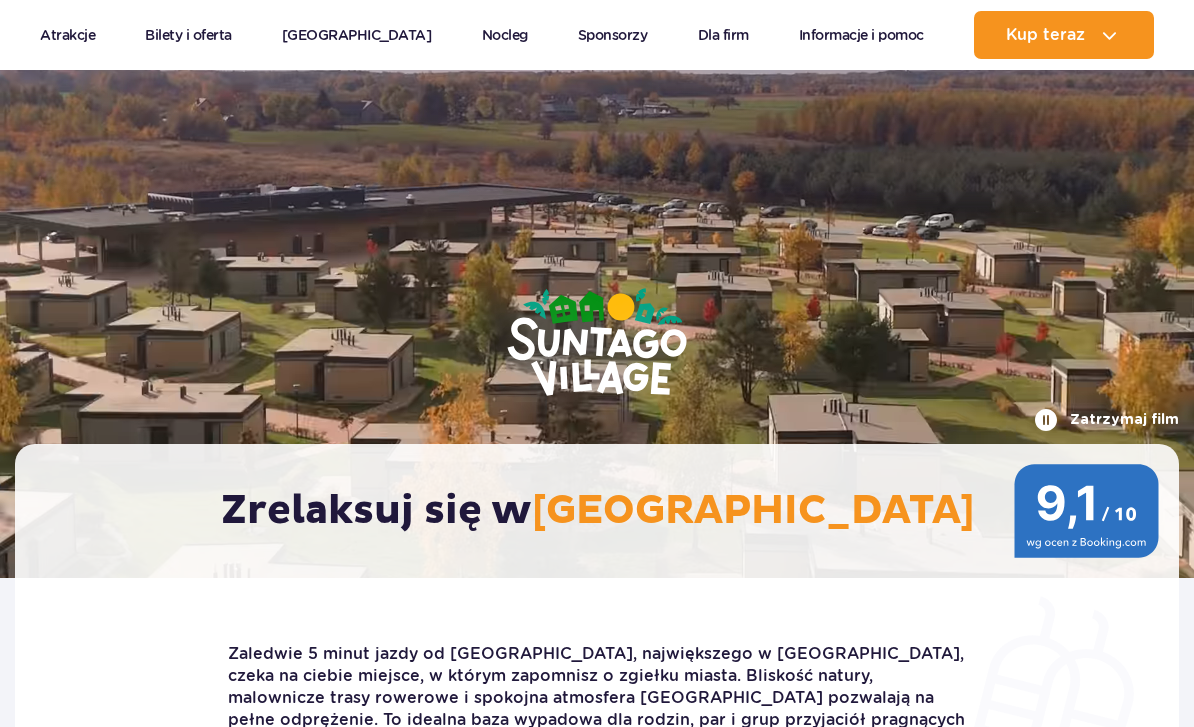 scroll, scrollTop: 406, scrollLeft: 0, axis: vertical 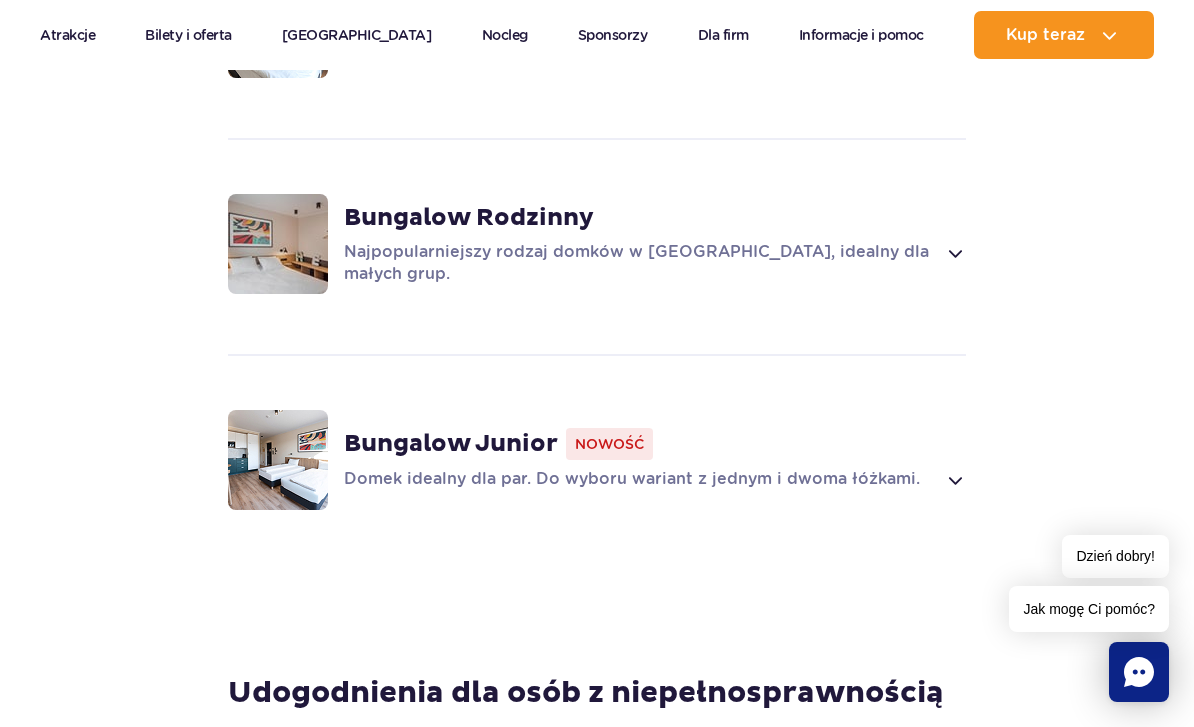 click at bounding box center [954, 253] 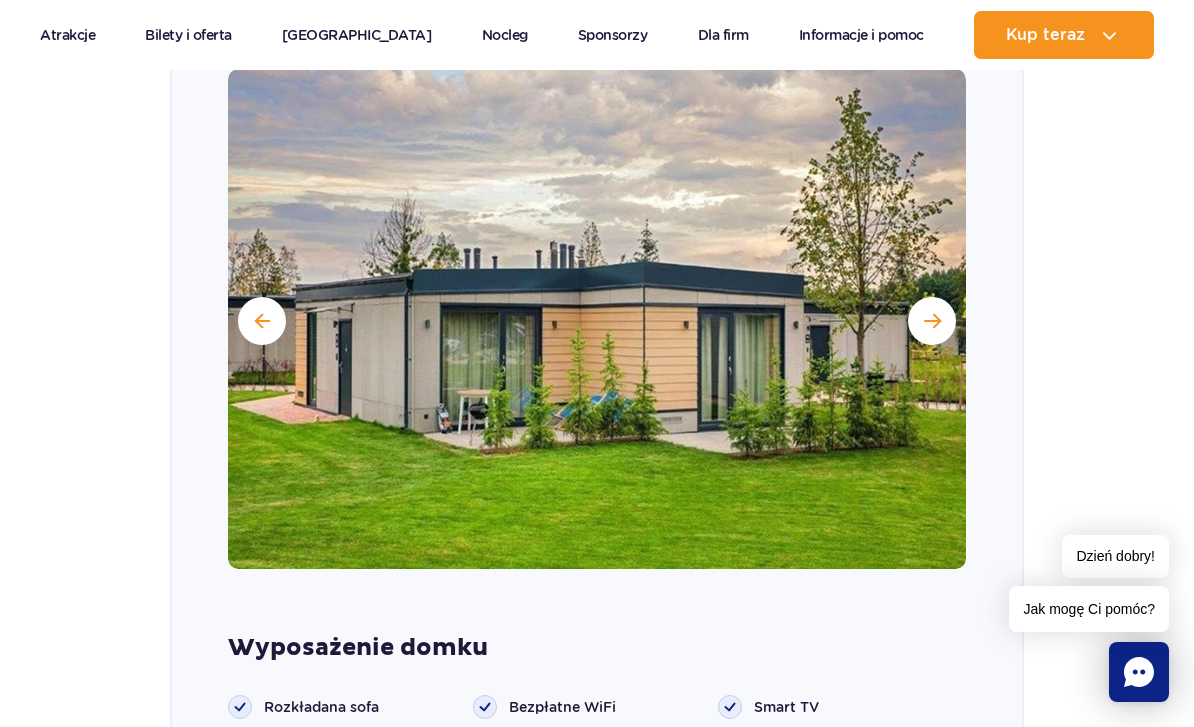 scroll, scrollTop: 2398, scrollLeft: 0, axis: vertical 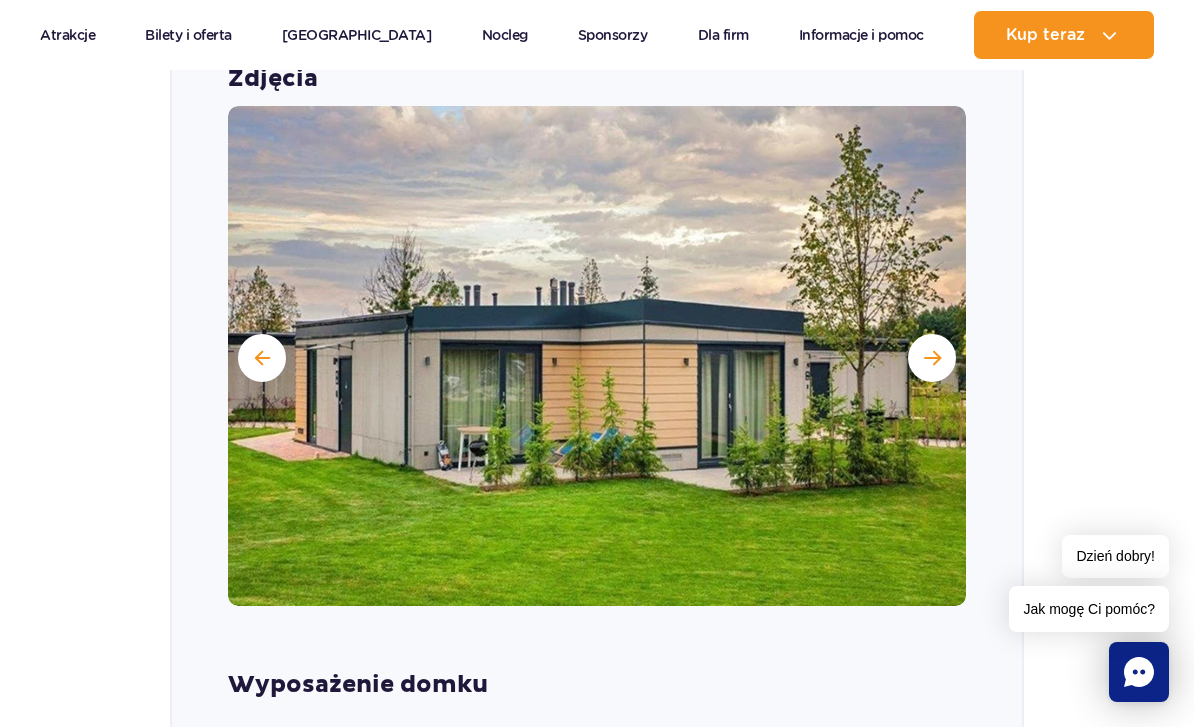 click at bounding box center [932, 358] 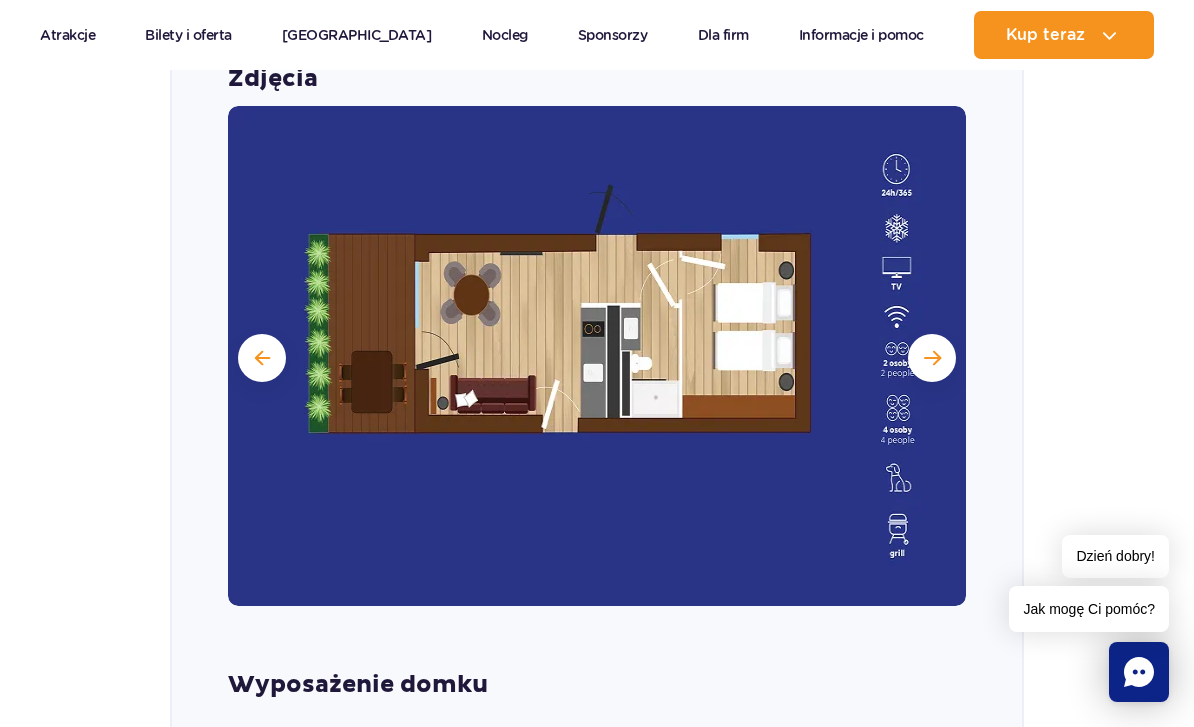click at bounding box center (932, 358) 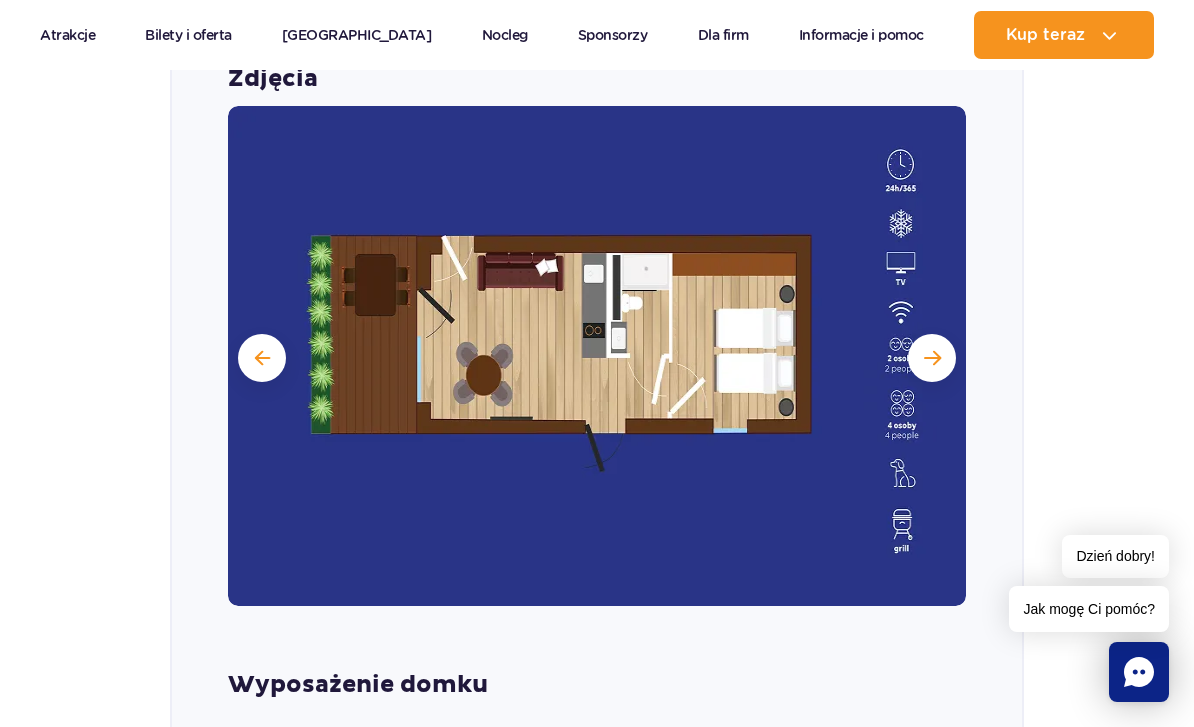 click at bounding box center [597, 356] 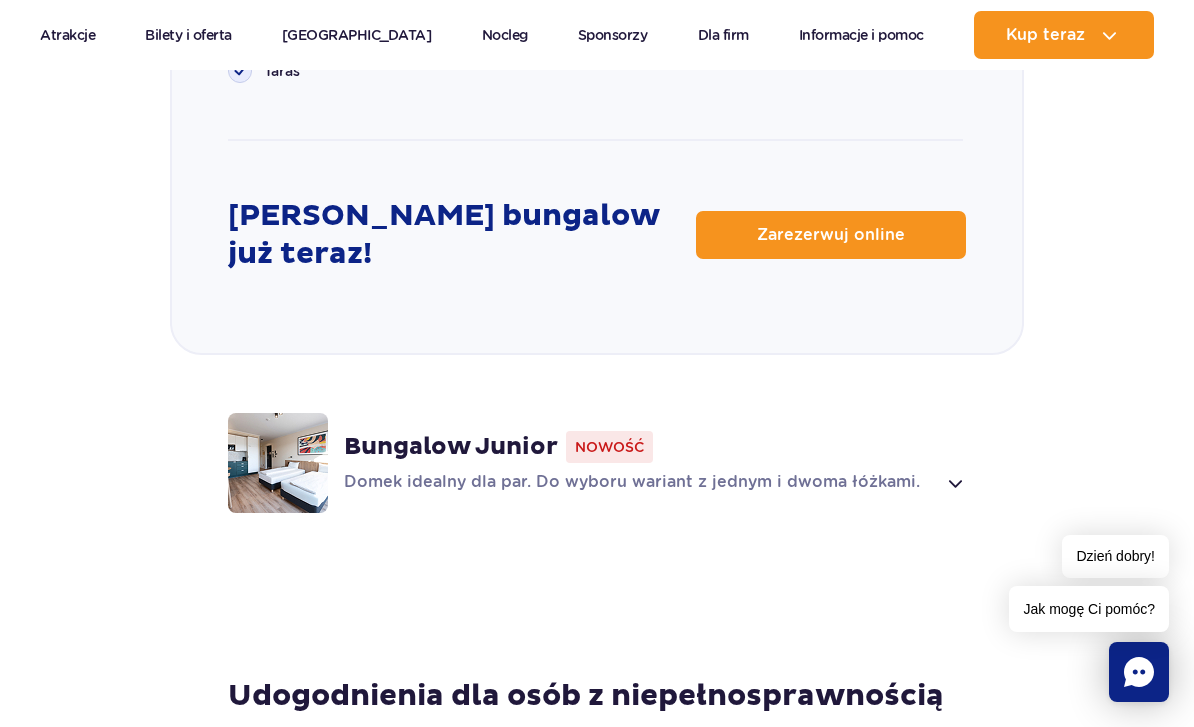 scroll, scrollTop: 3271, scrollLeft: 0, axis: vertical 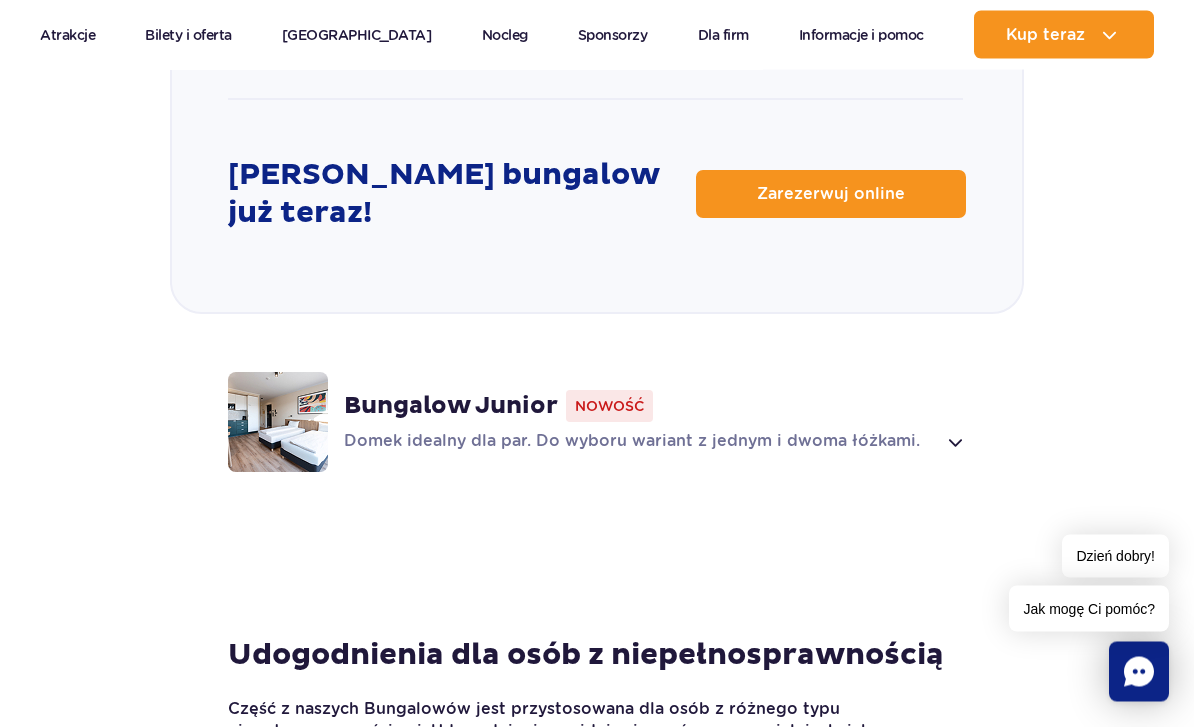 click at bounding box center (954, 443) 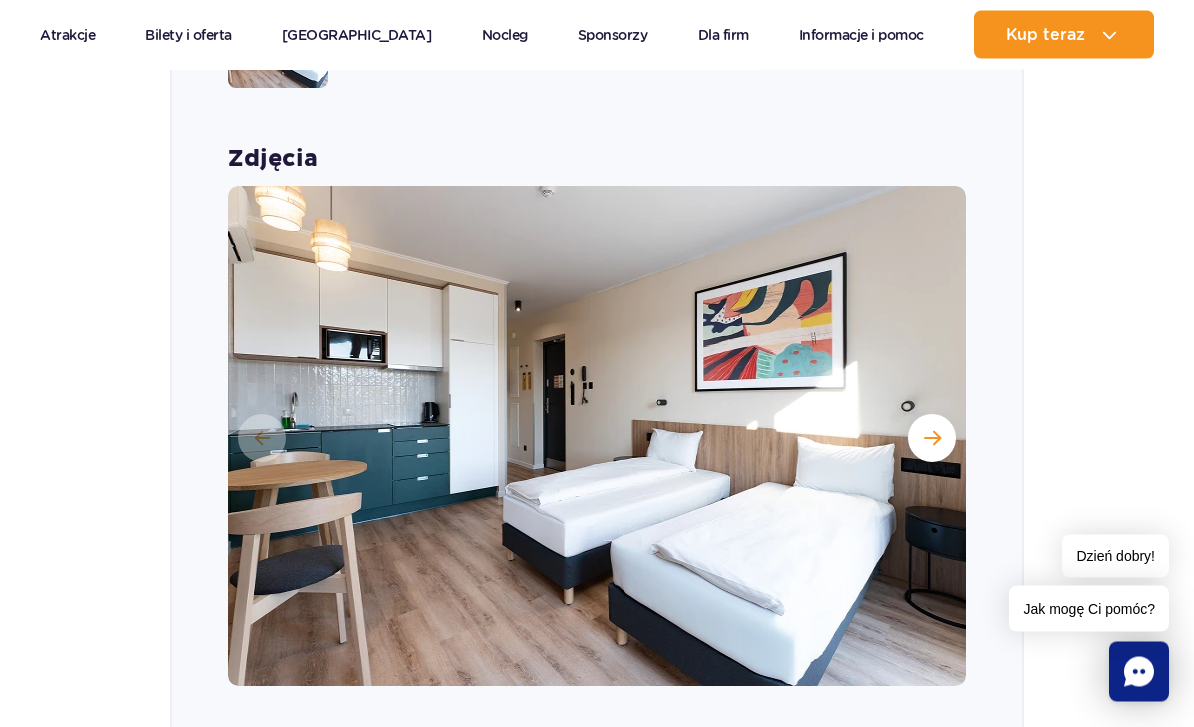 click at bounding box center [932, 439] 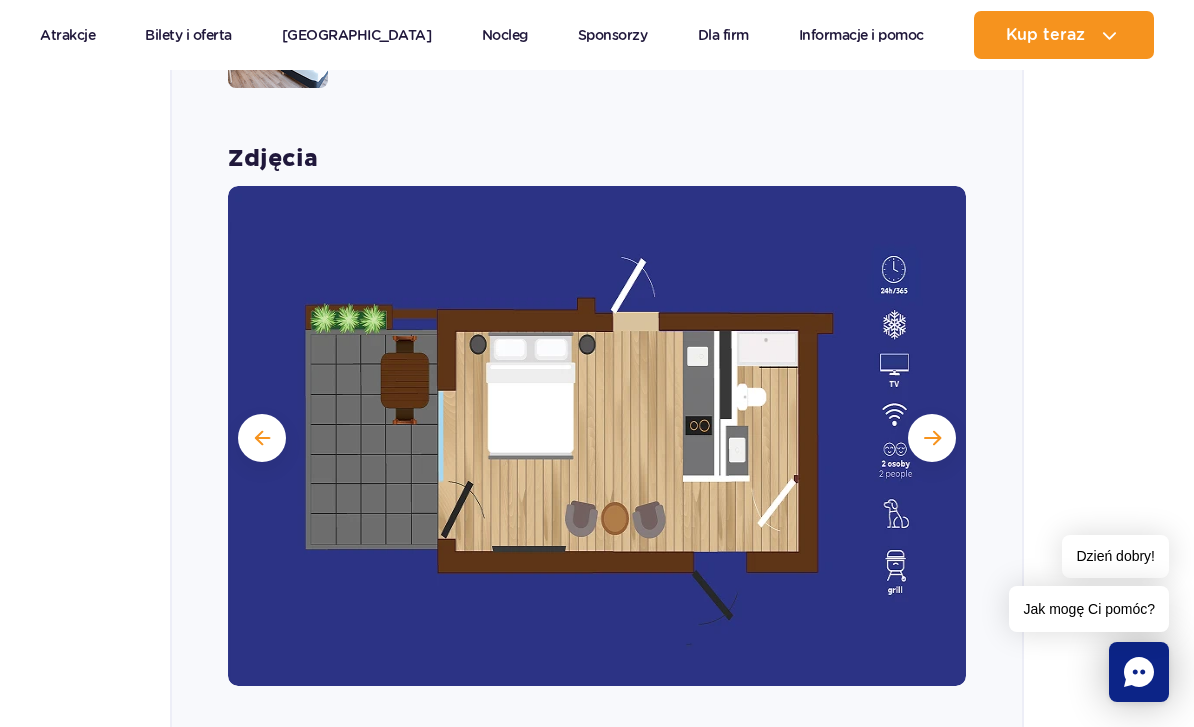 click at bounding box center [597, 436] 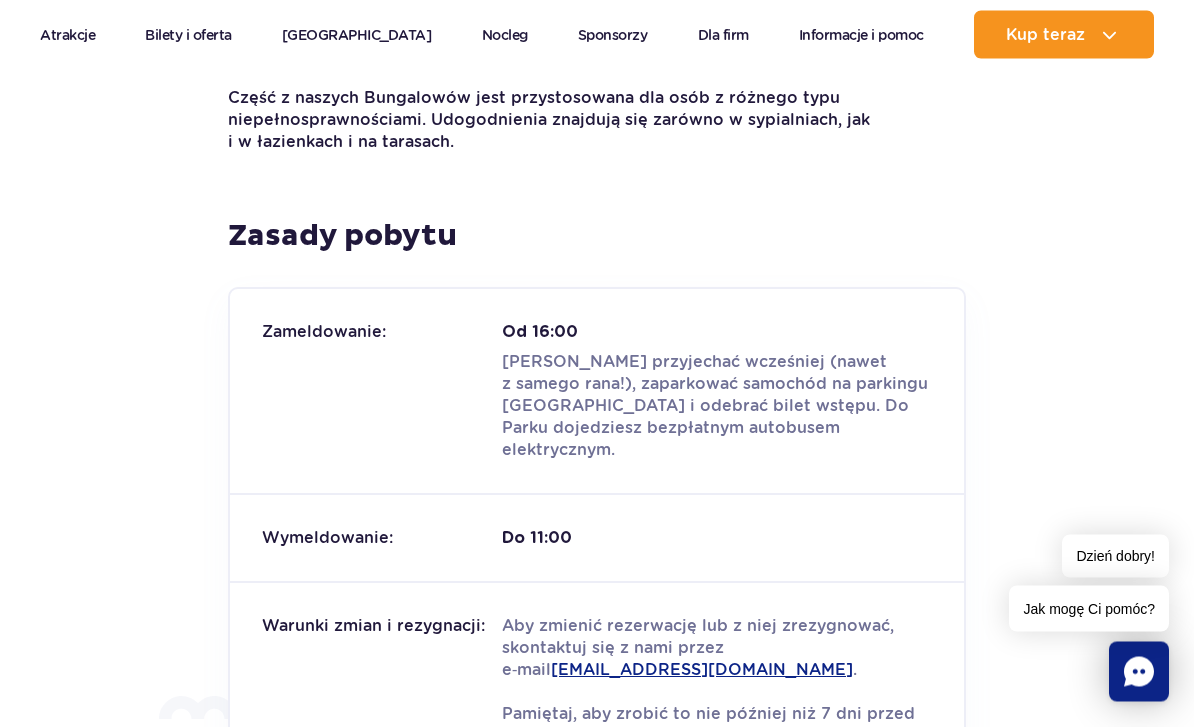 scroll, scrollTop: 3899, scrollLeft: 0, axis: vertical 